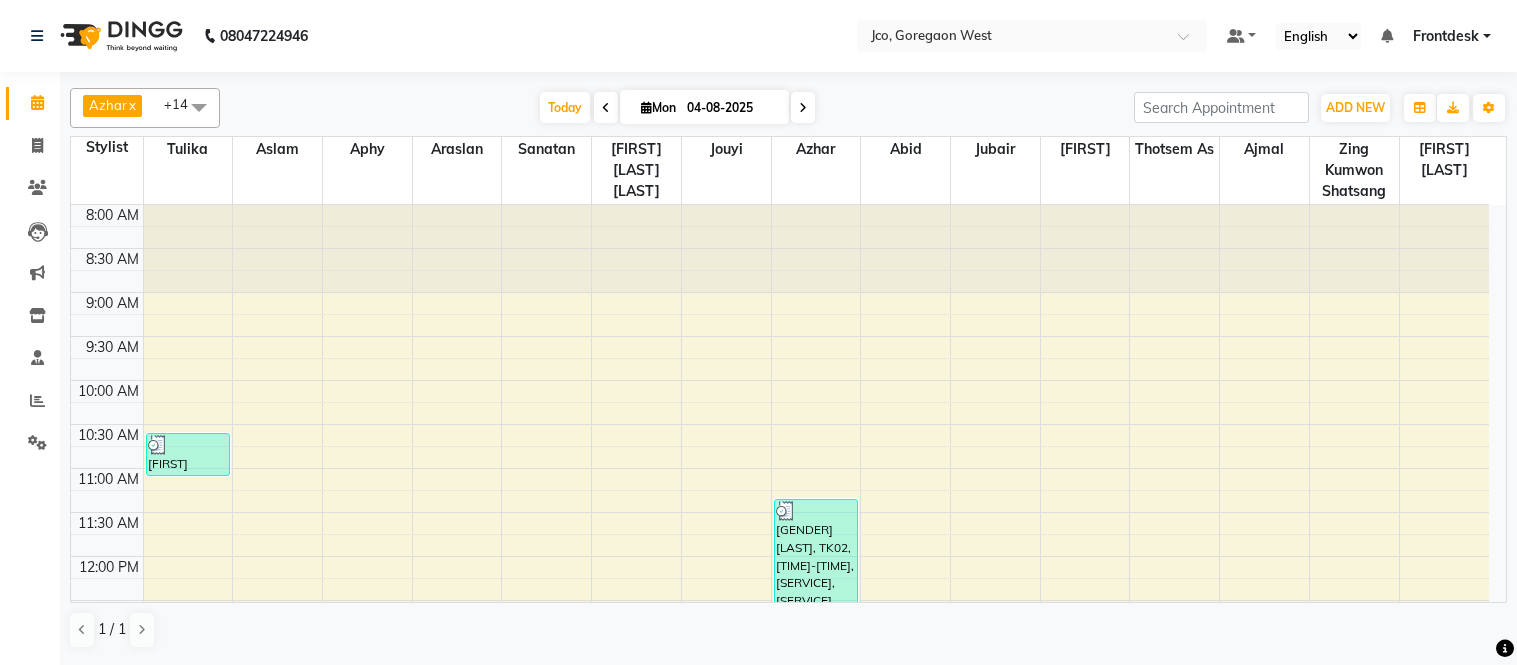 scroll, scrollTop: 0, scrollLeft: 0, axis: both 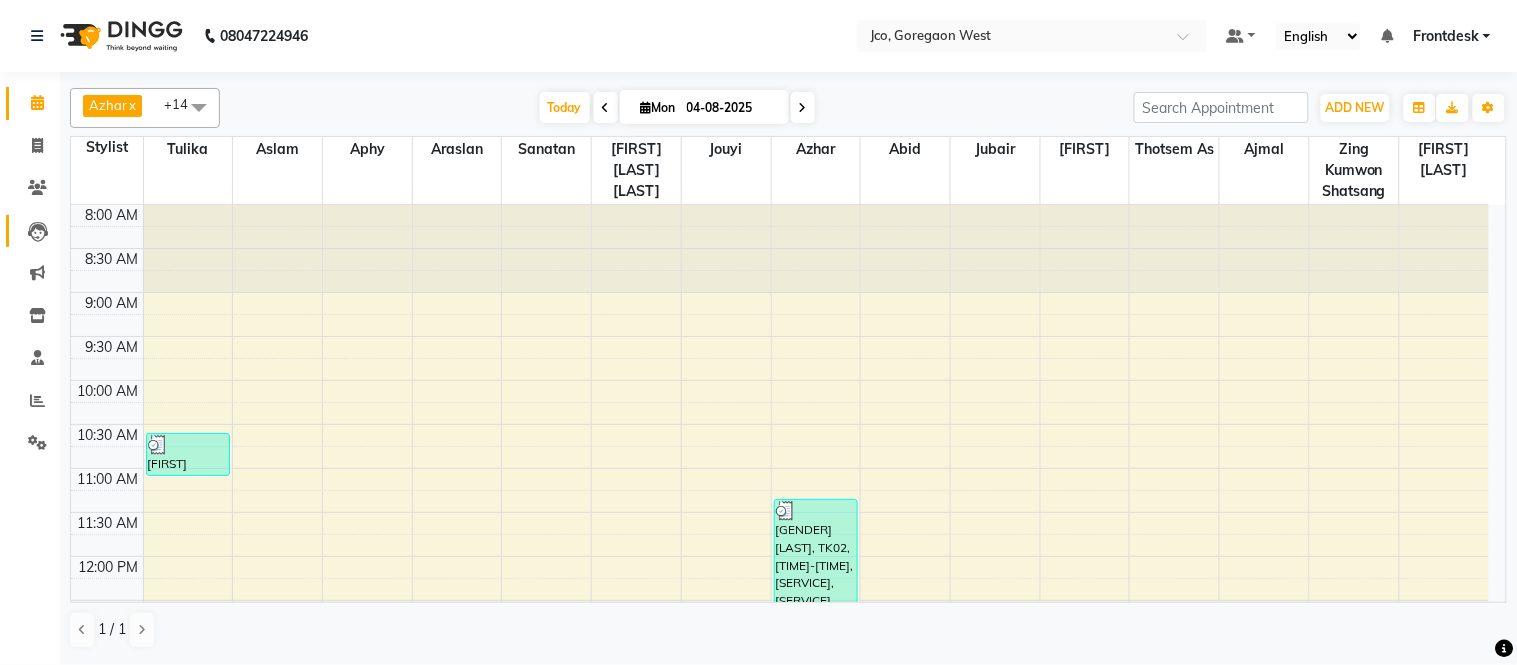 click 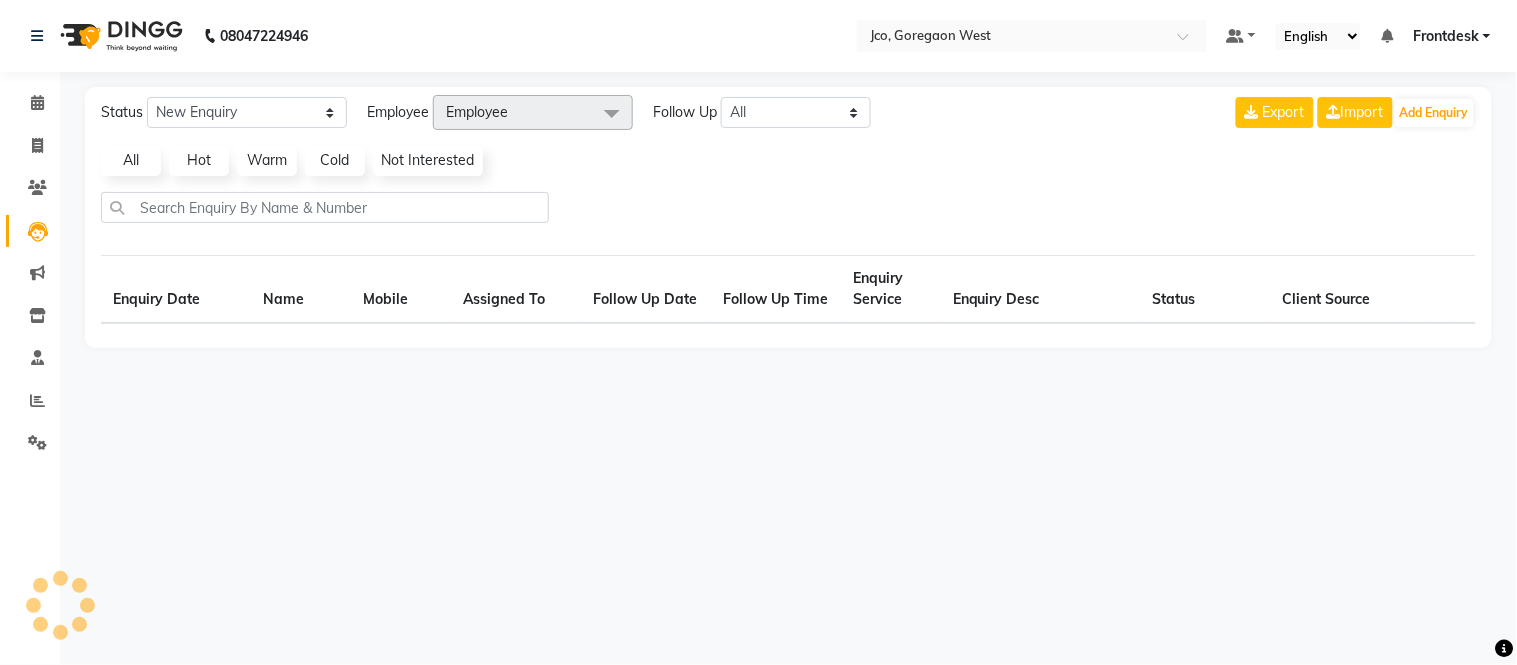 select on "10" 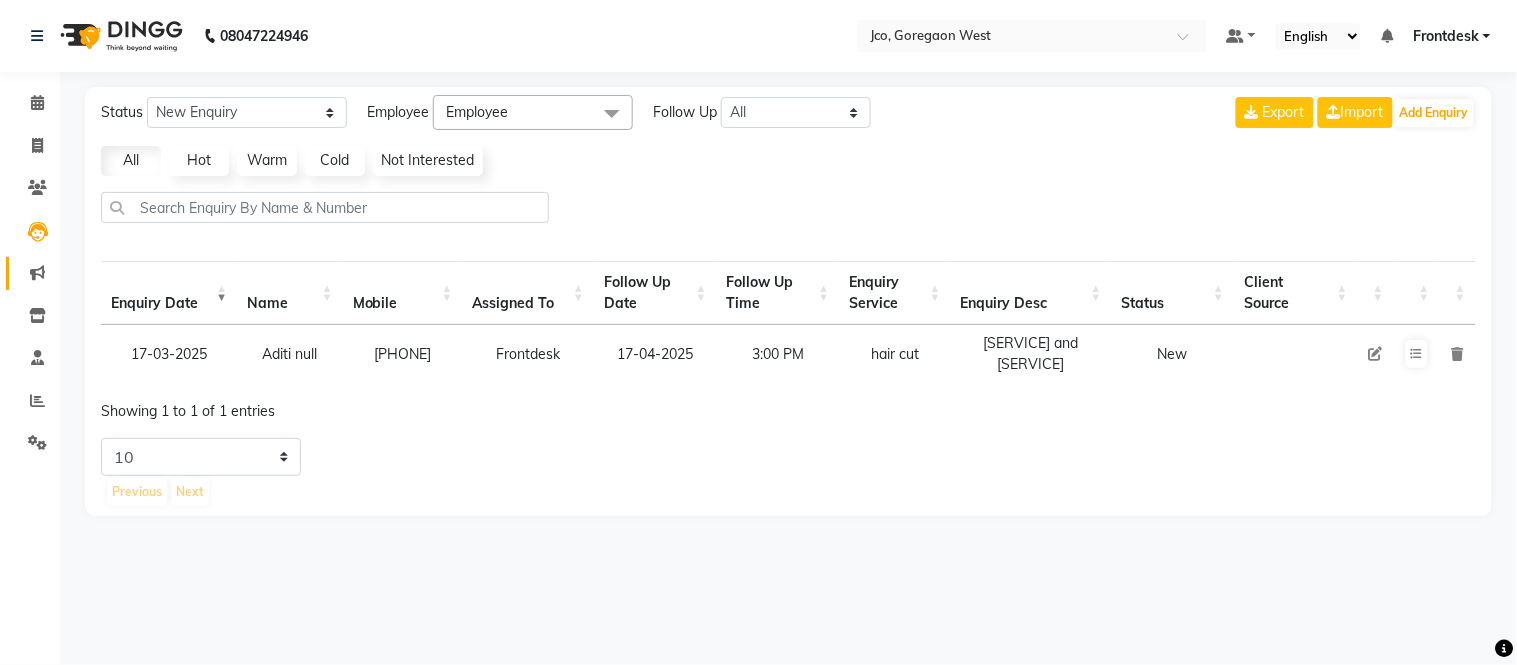 click 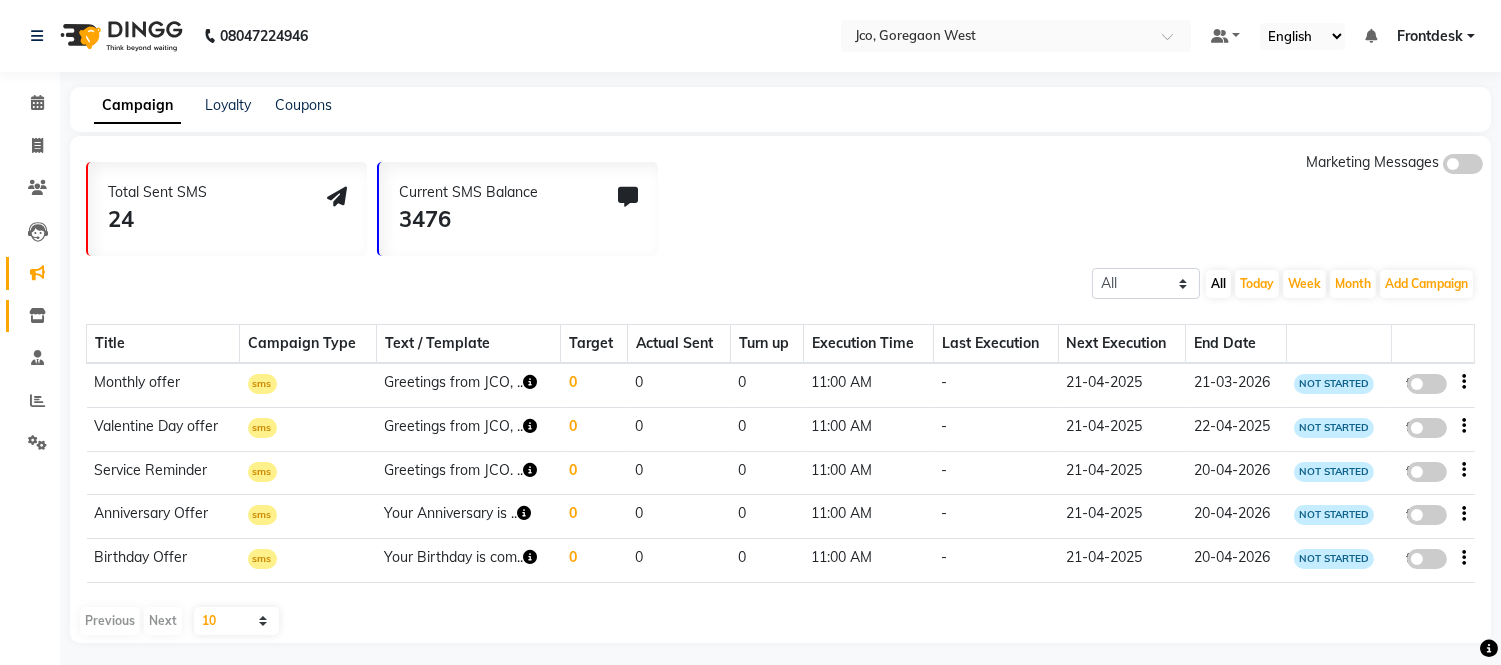 click 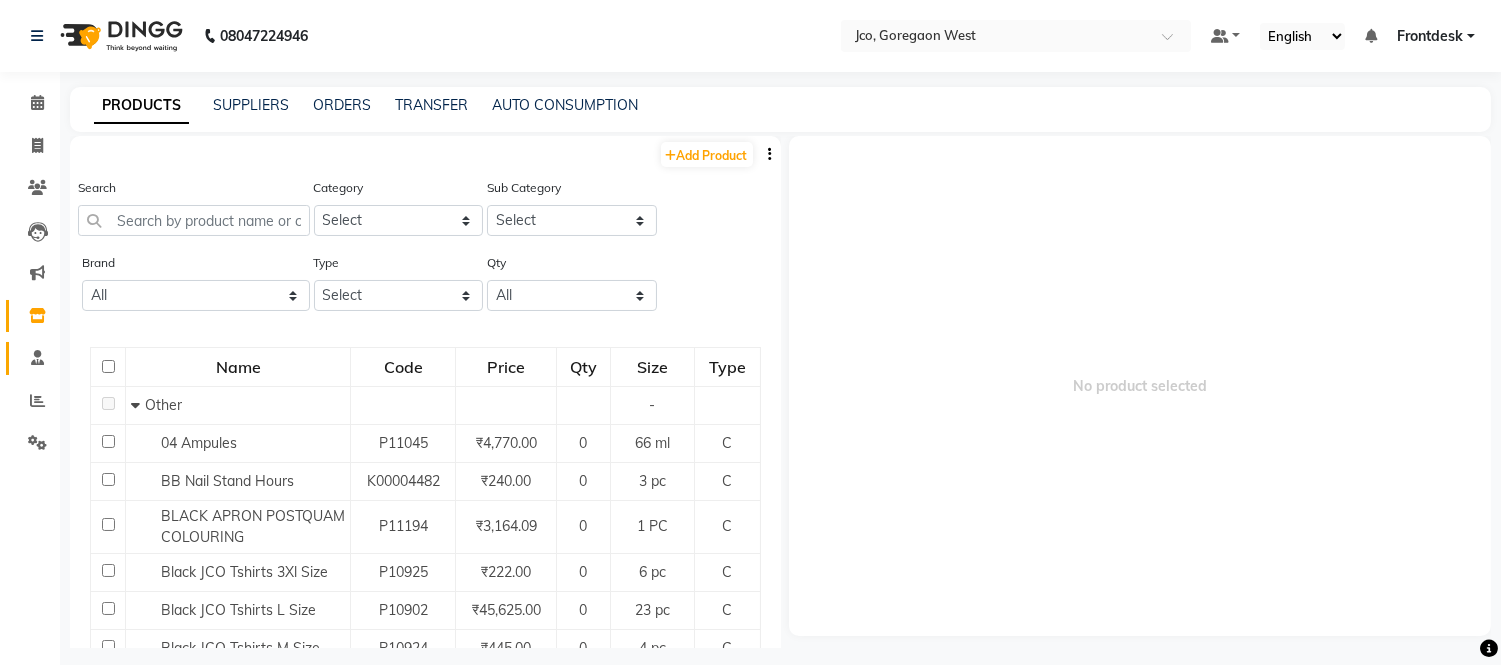 click 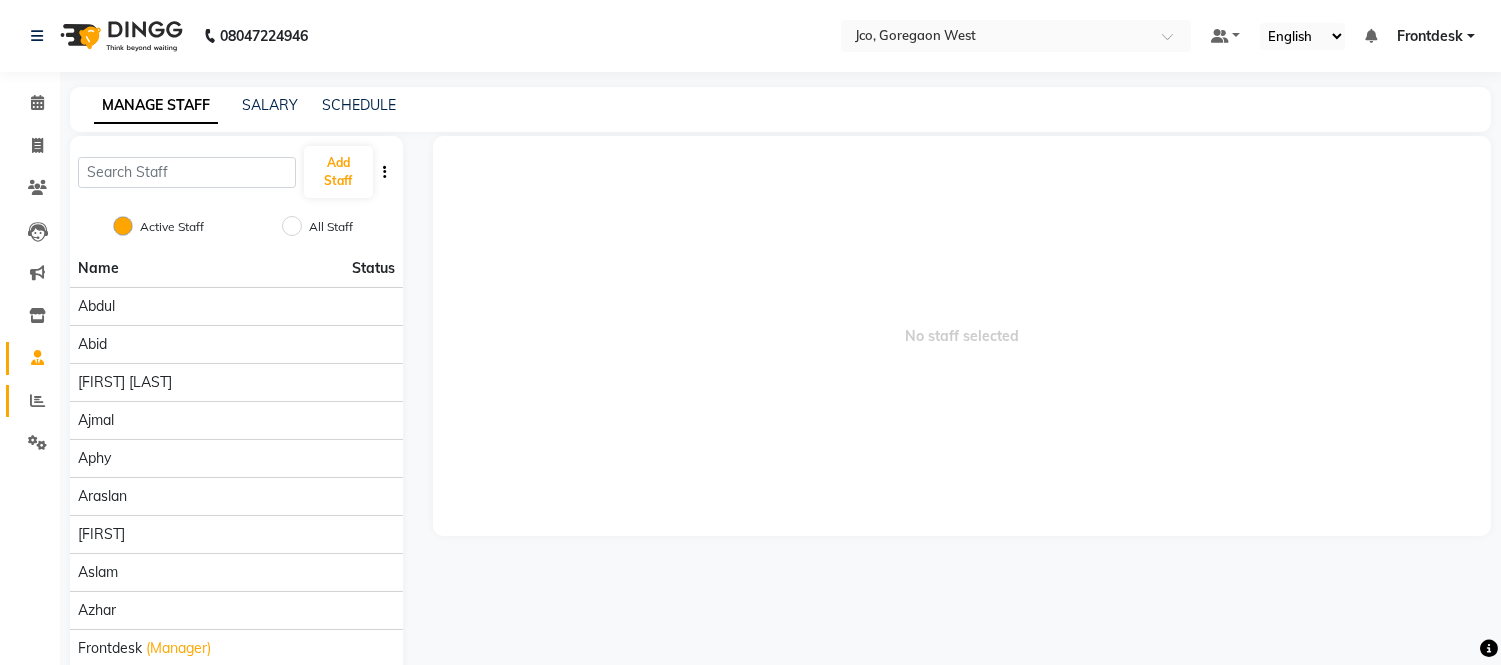 click 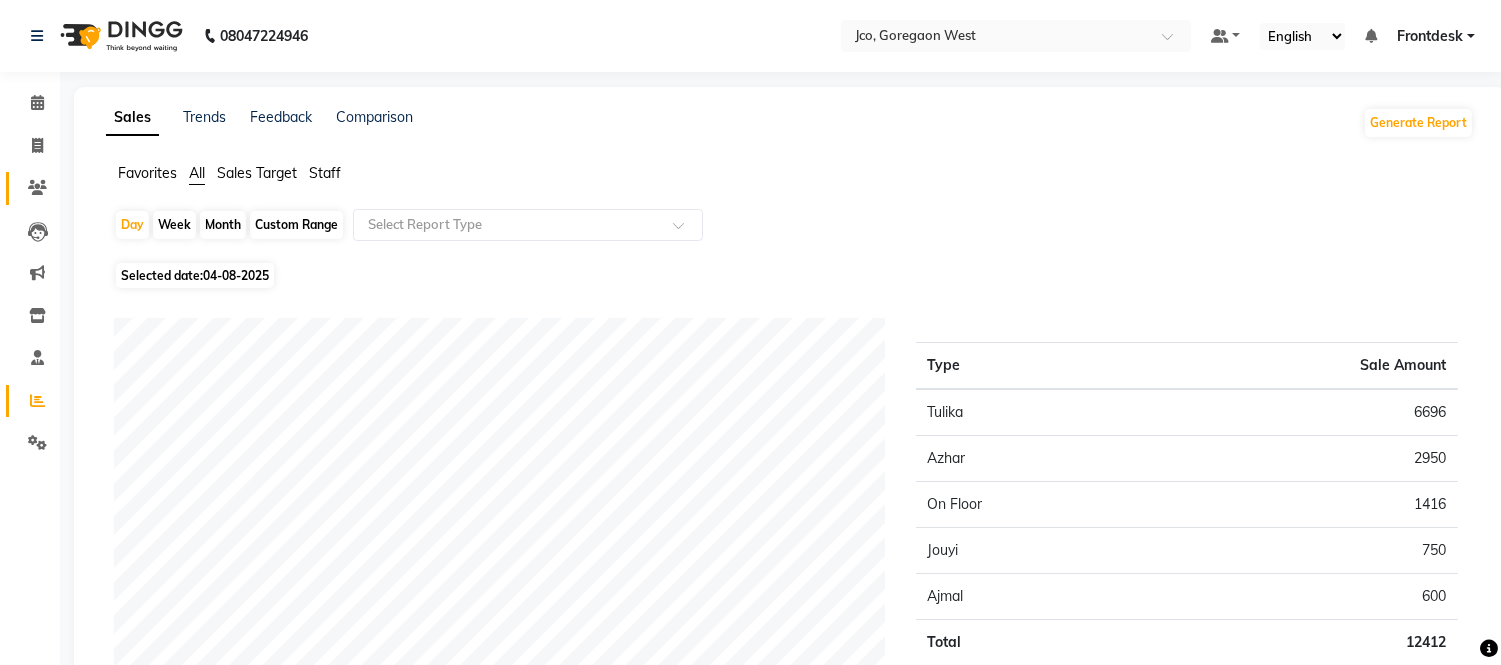click 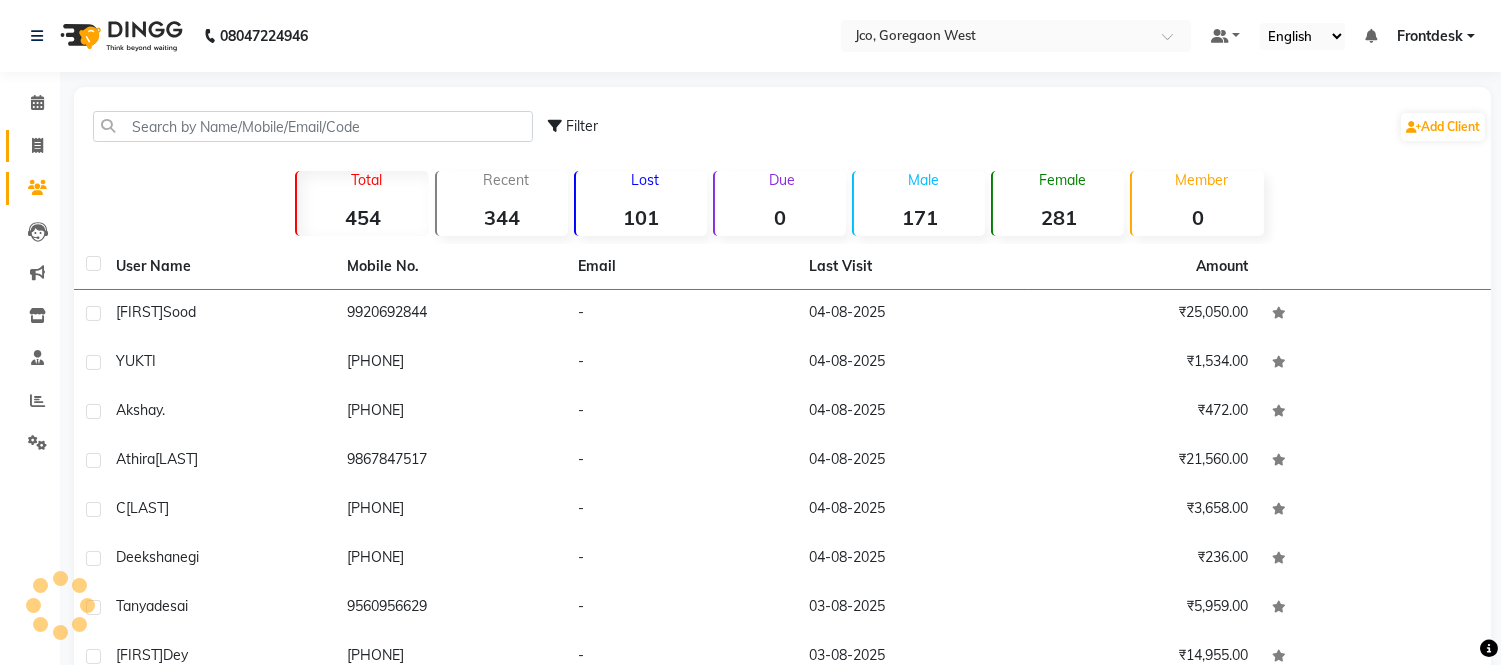 click 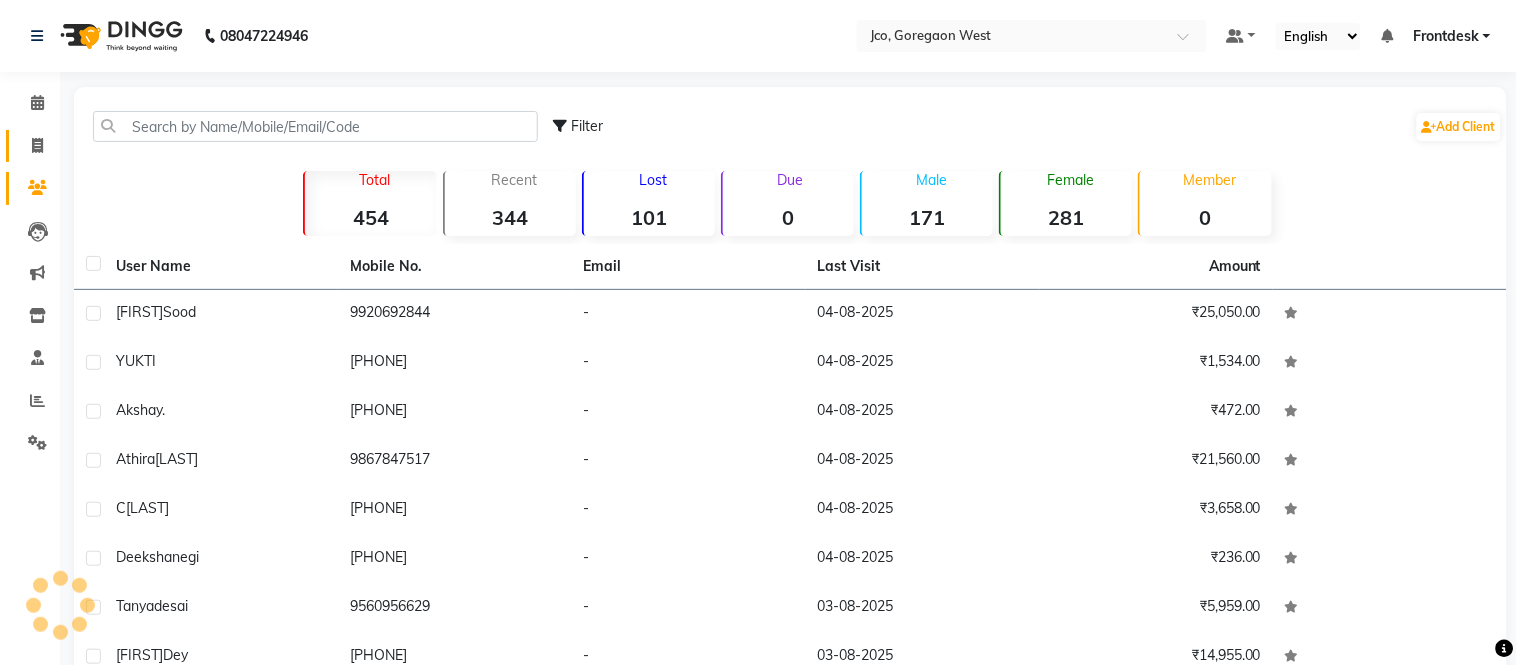 select on "service" 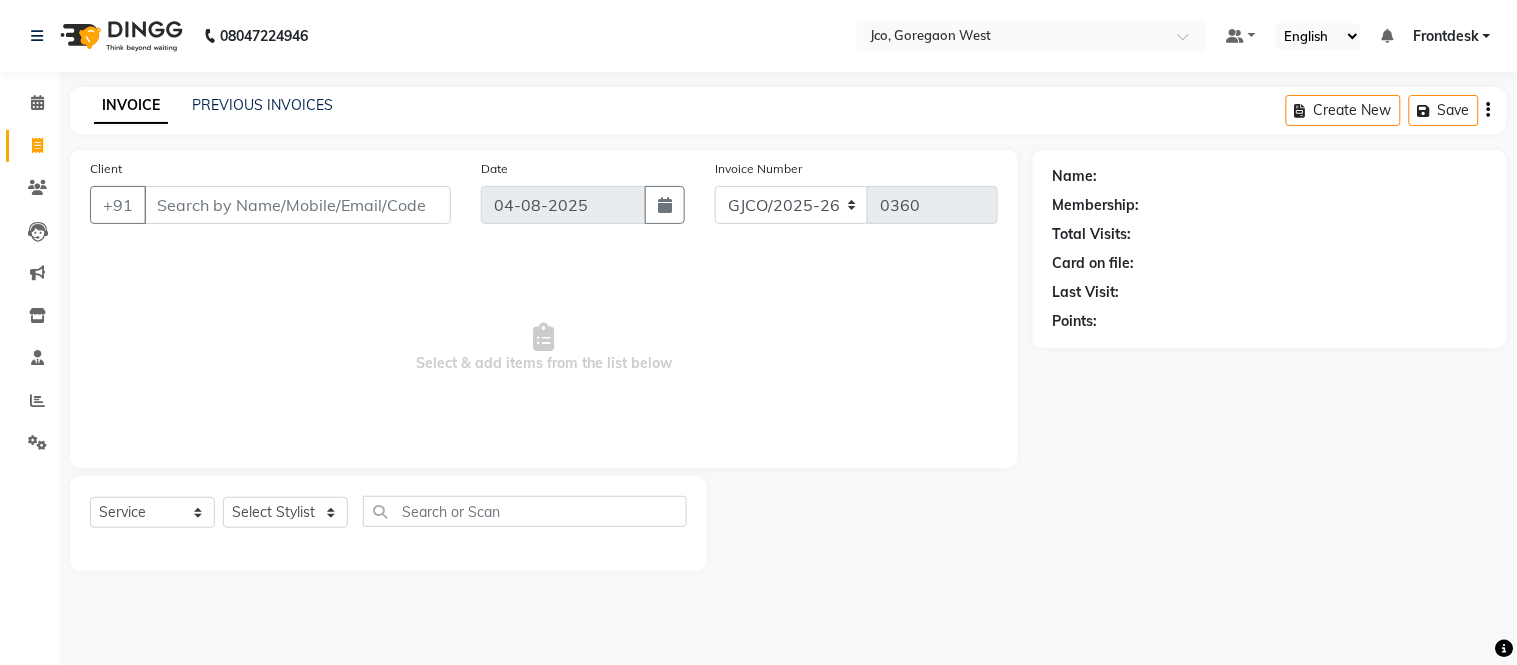 click 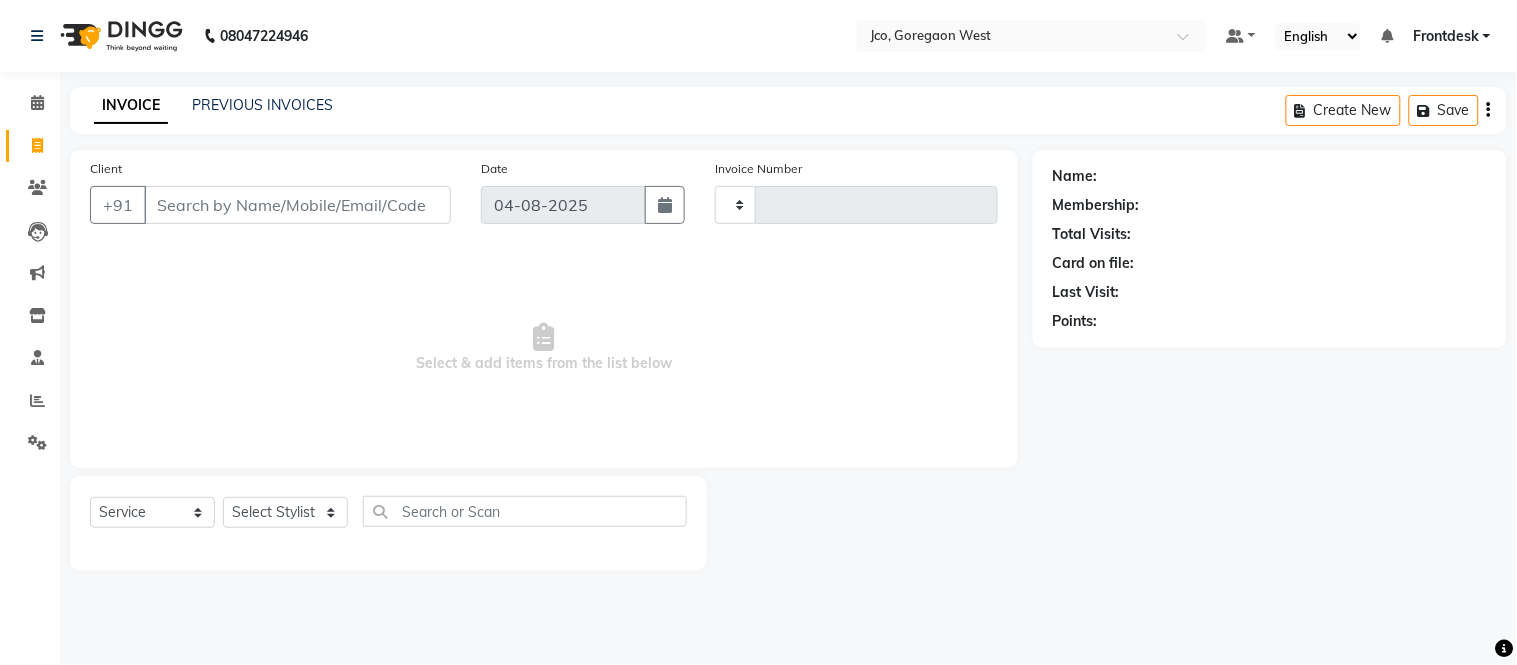type on "0360" 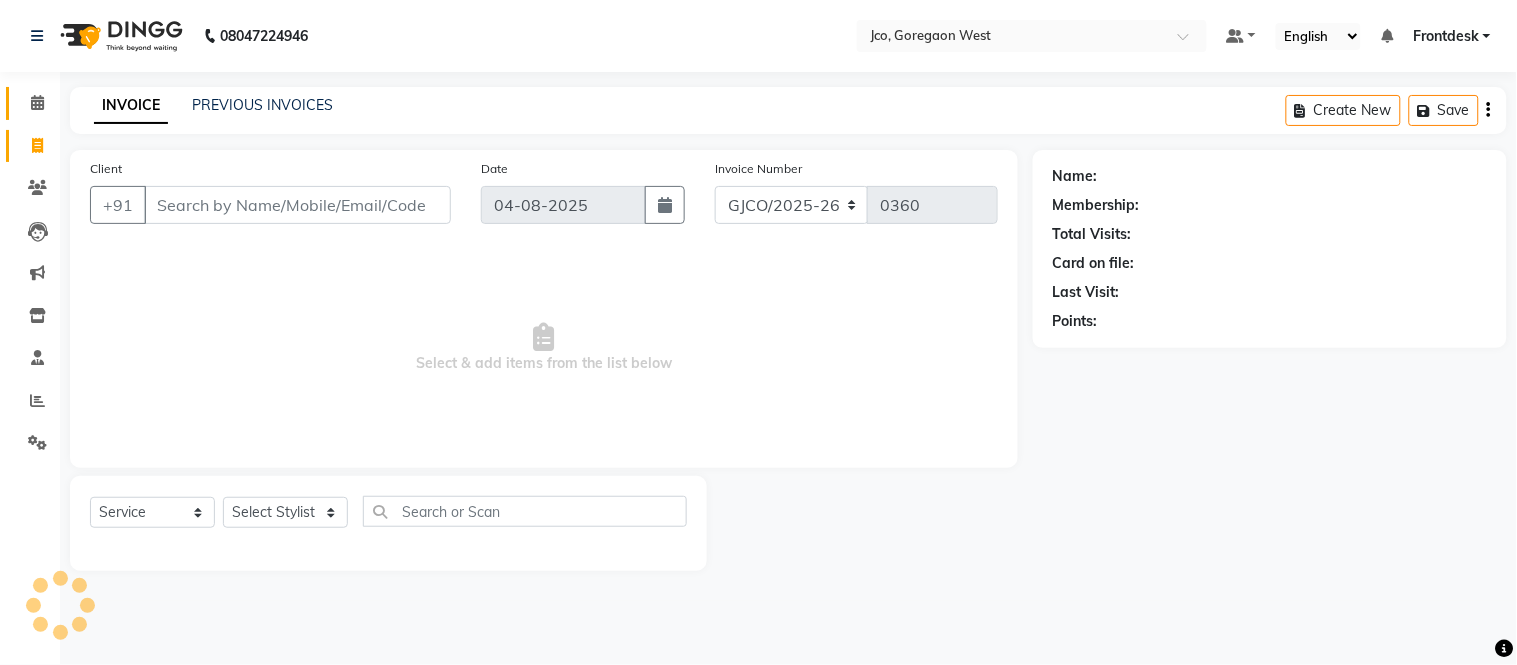 click 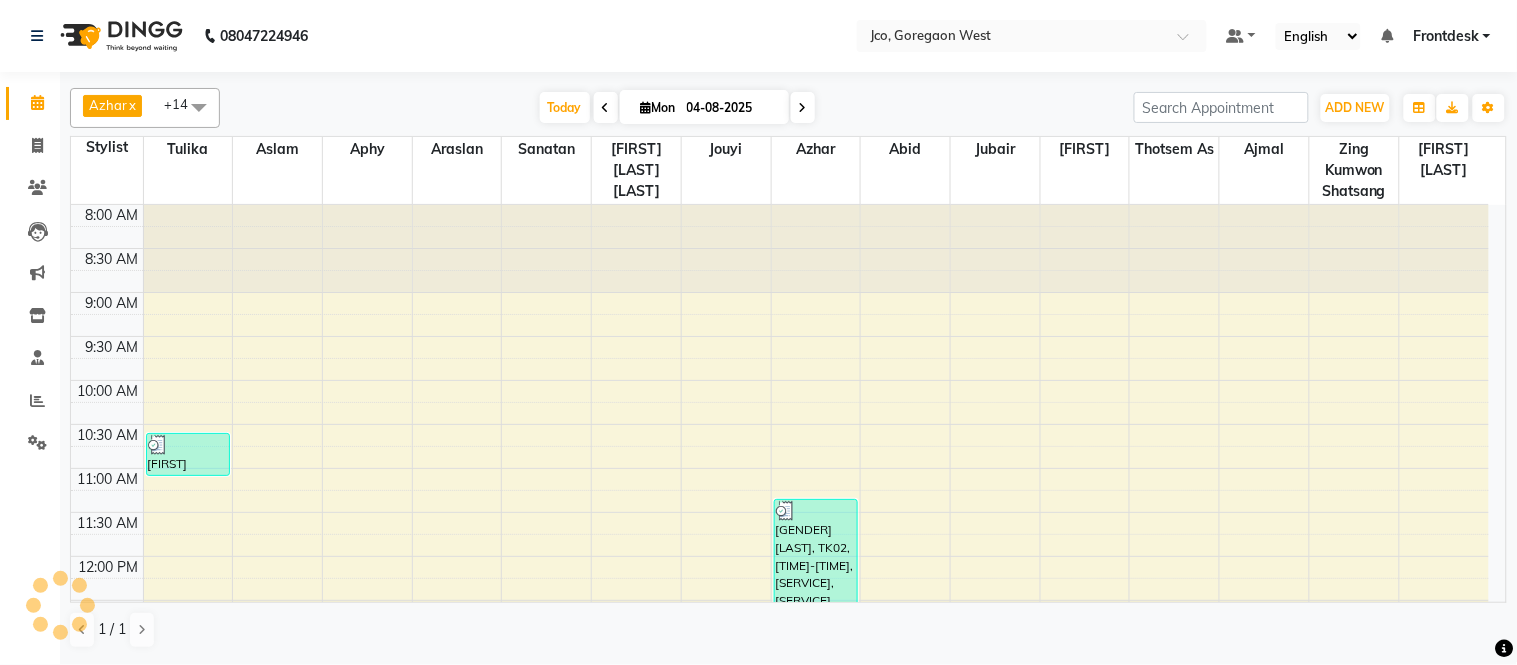 scroll, scrollTop: 0, scrollLeft: 0, axis: both 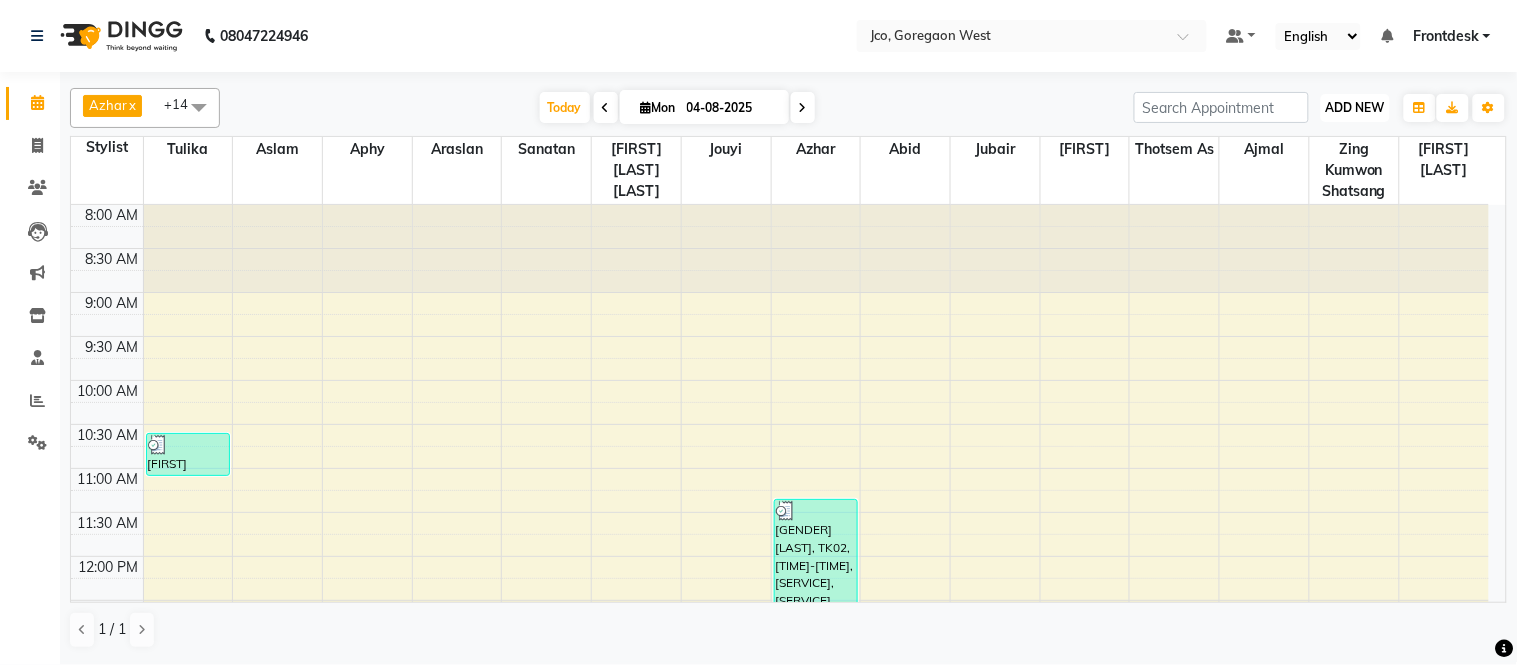click on "ADD NEW" at bounding box center [1355, 107] 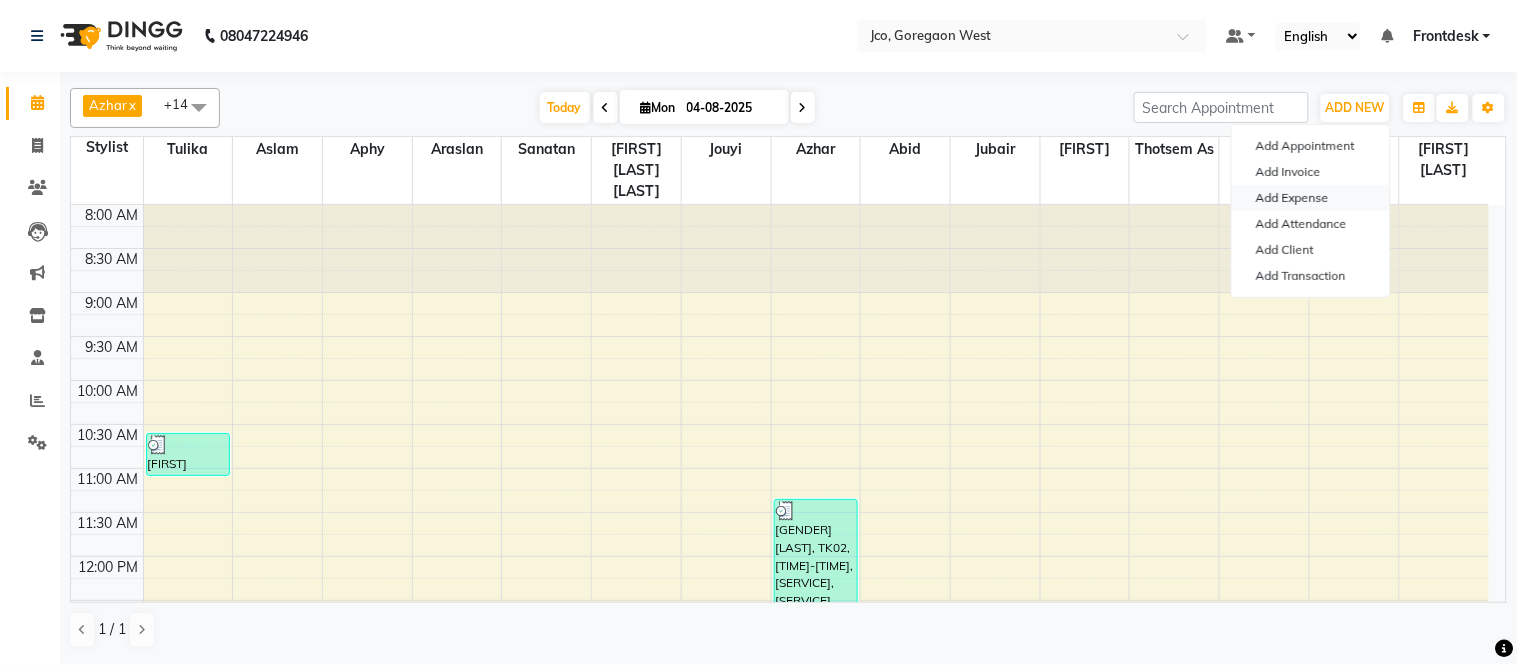 click on "Add Expense" at bounding box center (1311, 198) 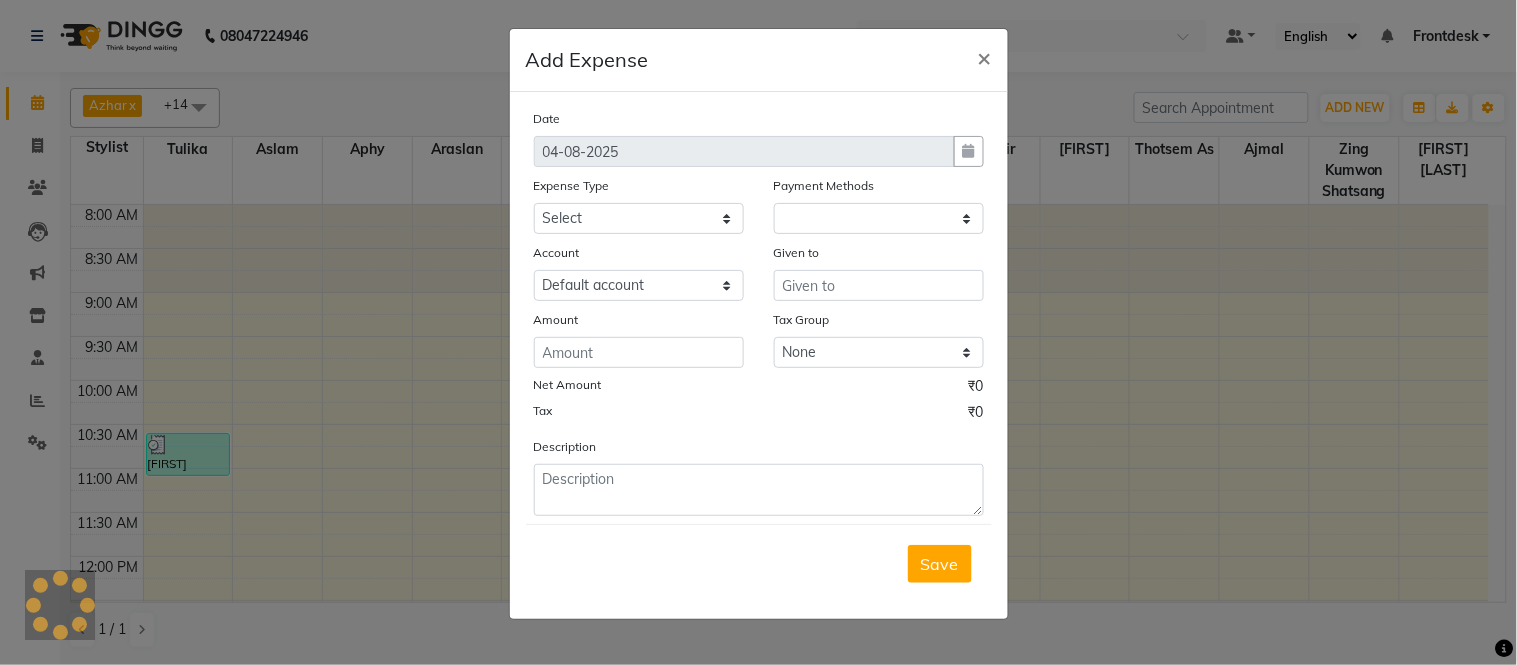 select on "1" 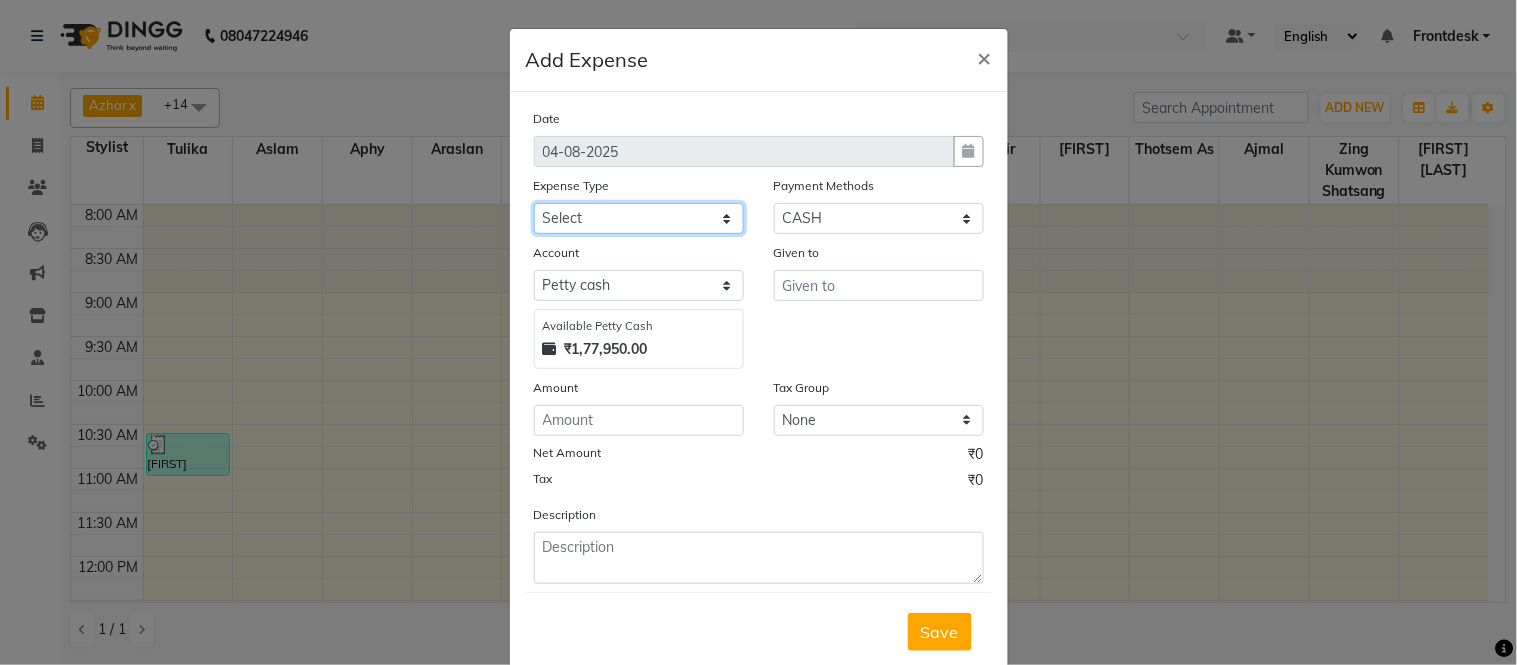 click on "Select Advance Salary Amazon B M C Cash transfer to bank Cash transfer to hub Chemist Client Snacks Clinical charges Conveyence Courier Donation Equipment free lancer commission Fuel Goregaon Salon Govt fee Incentive Laundry Loan Repayment Maintenance Make Up Products Marketing Miscellaneous Mobile Bill Other over time Pantry Product Product incentive puja items Rent Salary Staff Commission. Staff Snacks Stationery Tax Tea & Refreshment Telephone Tips Travelling allowance Utilities W Fast" 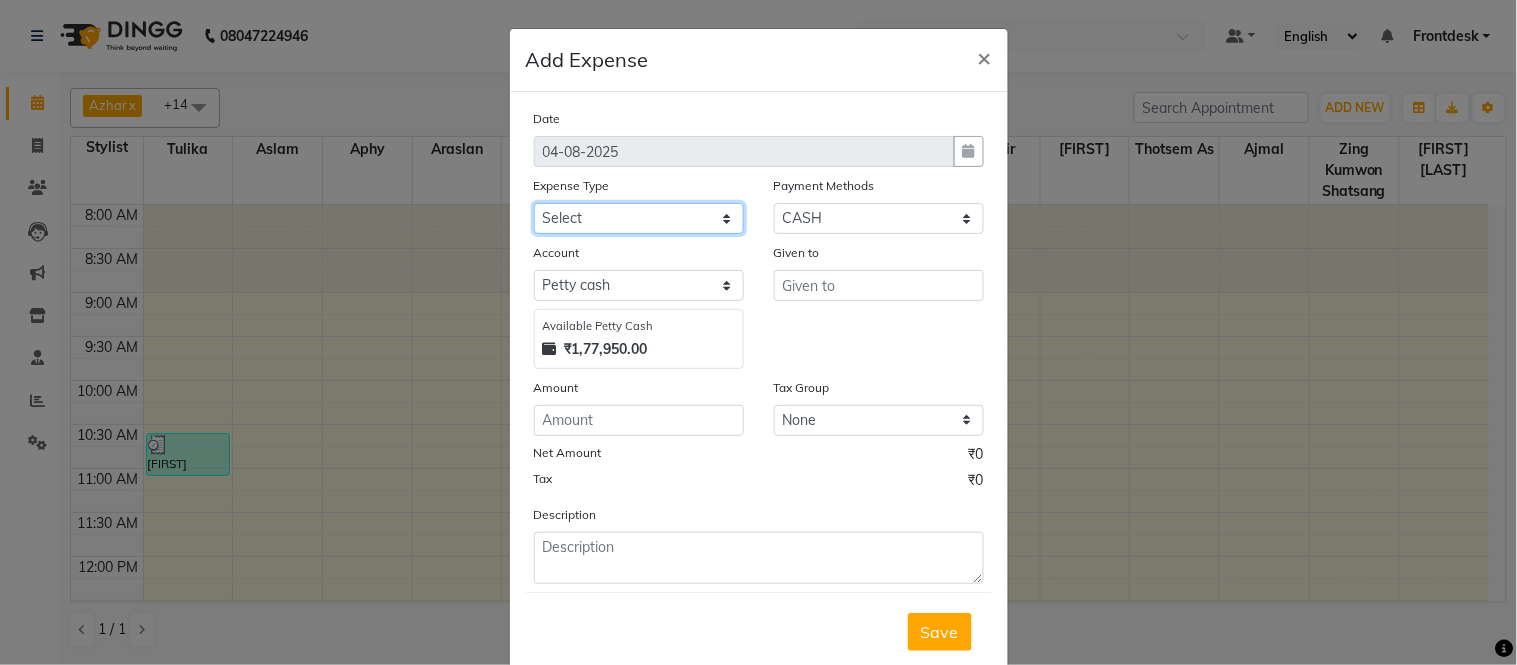 select on "500" 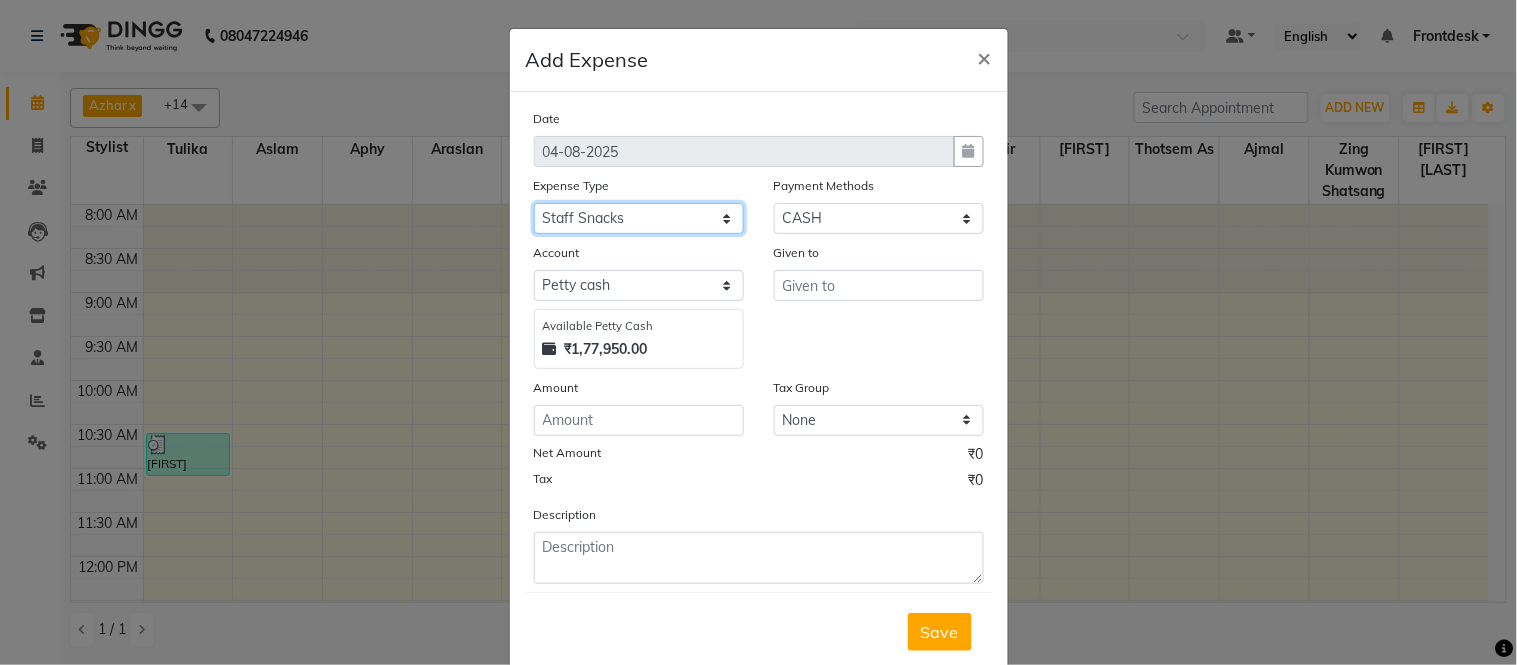 click on "Select Advance Salary Amazon B M C Cash transfer to bank Cash transfer to hub Chemist Client Snacks Clinical charges Conveyence Courier Donation Equipment free lancer commission Fuel Goregaon Salon Govt fee Incentive Laundry Loan Repayment Maintenance Make Up Products Marketing Miscellaneous Mobile Bill Other over time Pantry Product Product incentive puja items Rent Salary Staff Commission. Staff Snacks Stationery Tax Tea & Refreshment Telephone Tips Travelling allowance Utilities W Fast" 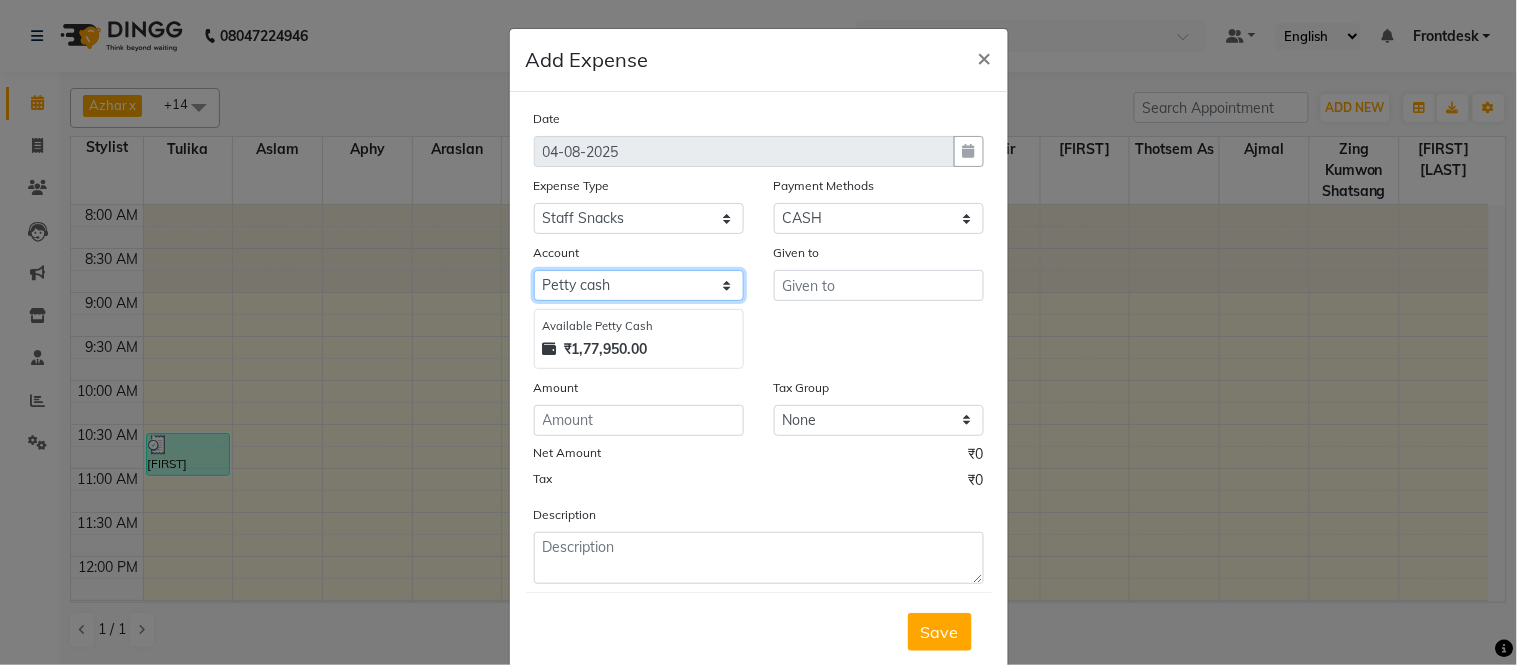 click on "Select Petty cash Default account" 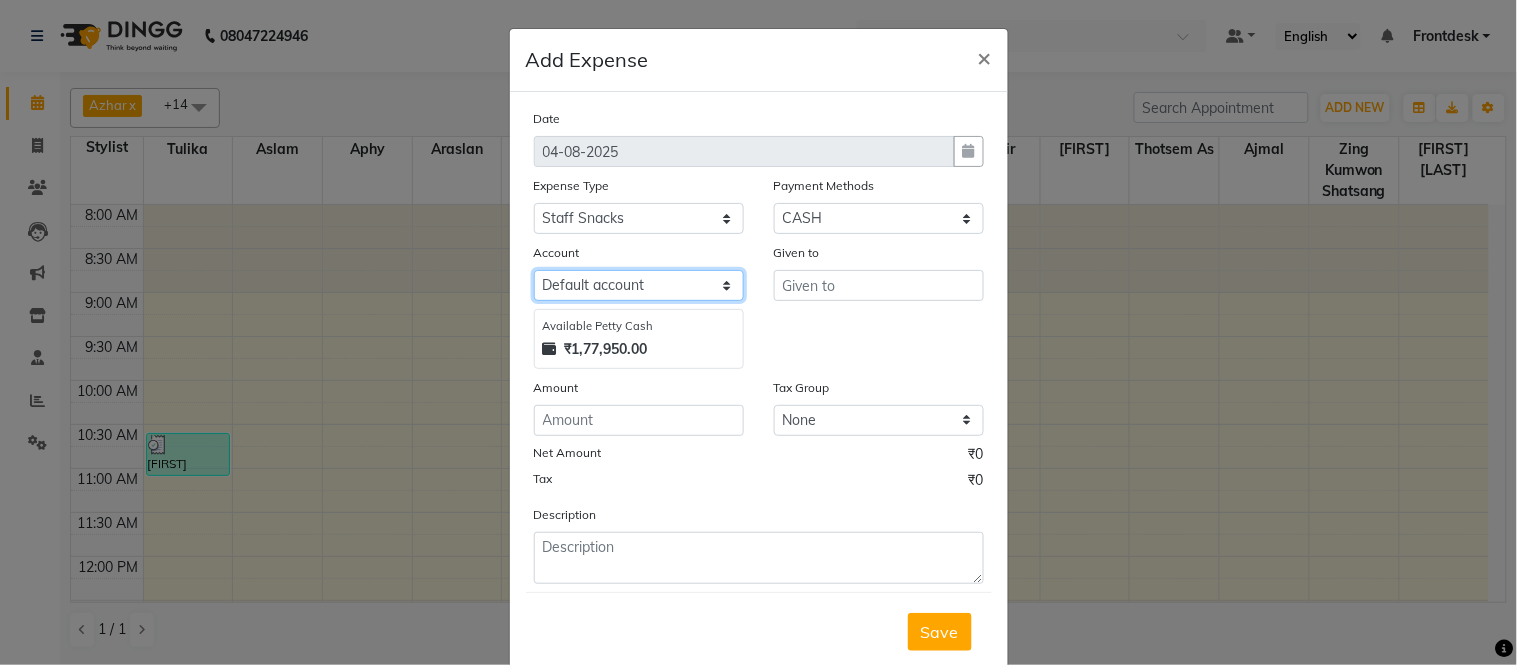 click on "Select Petty cash Default account" 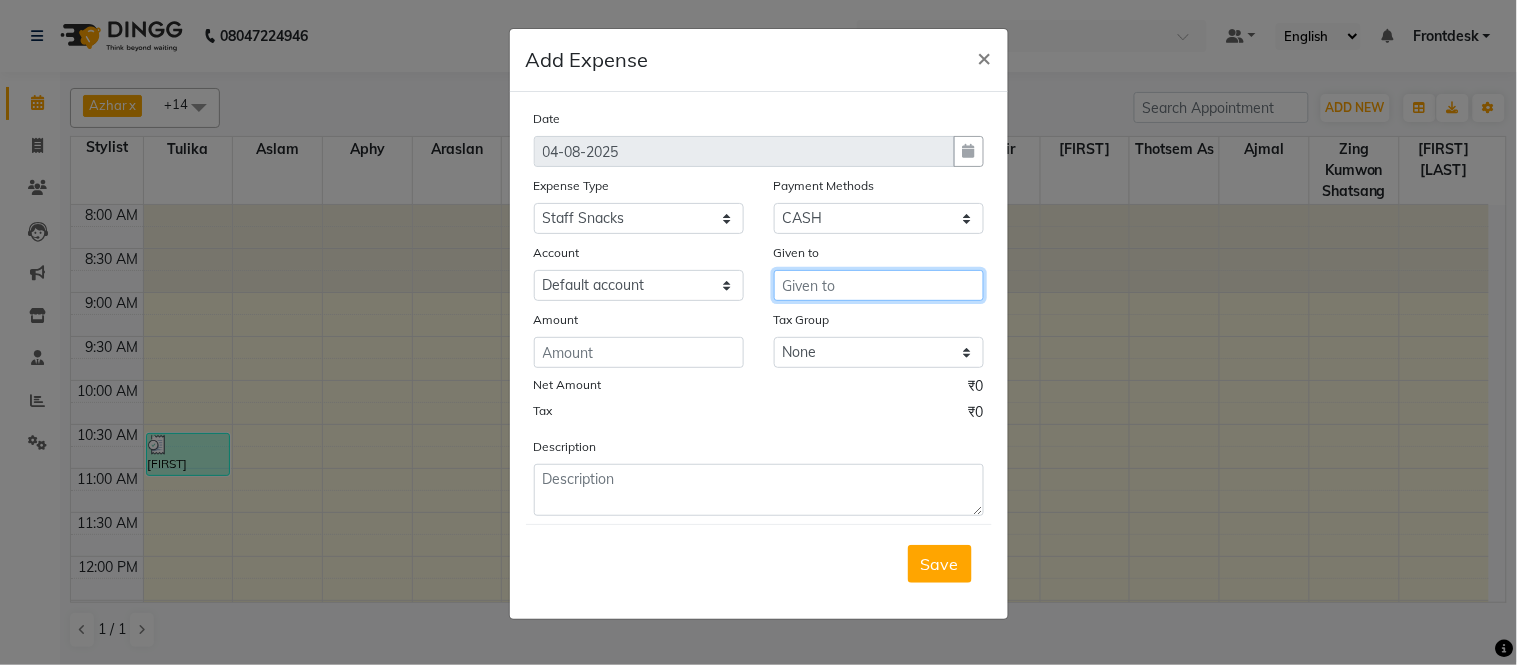 click at bounding box center [879, 285] 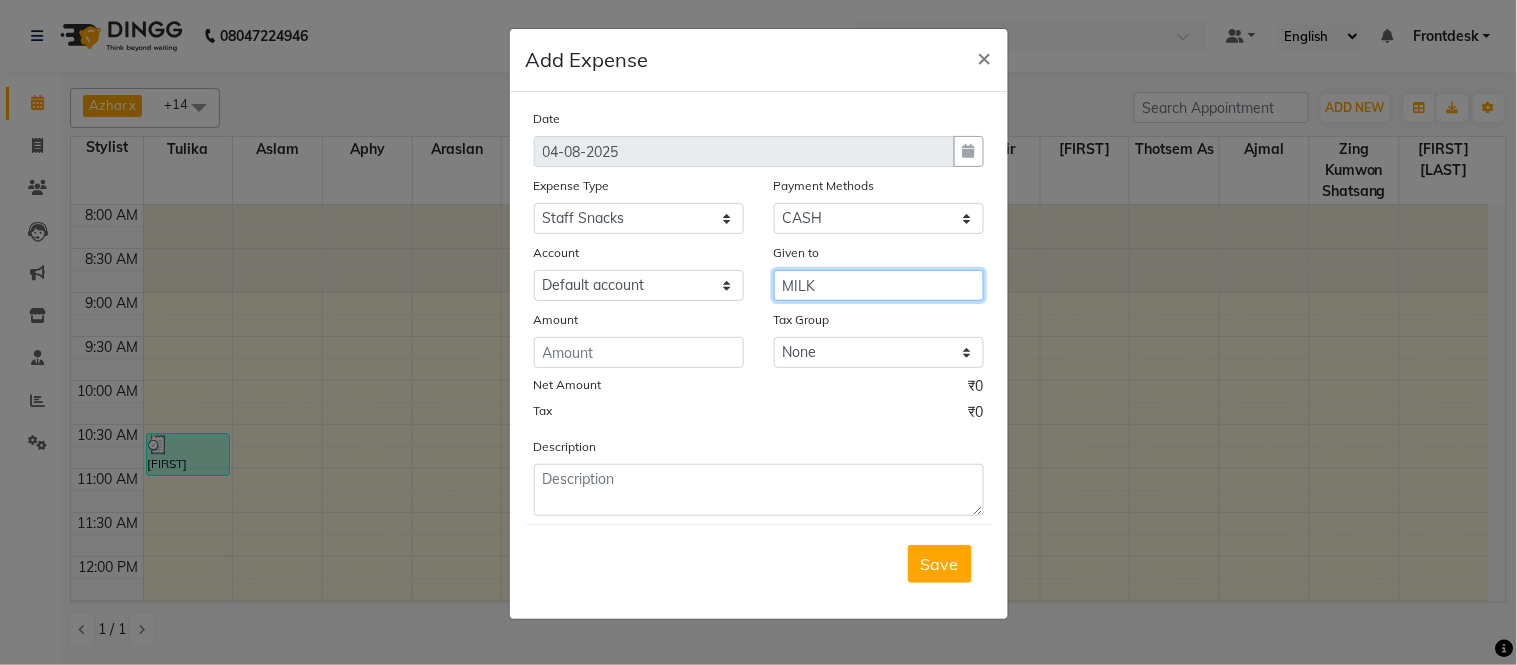 type on "MILK" 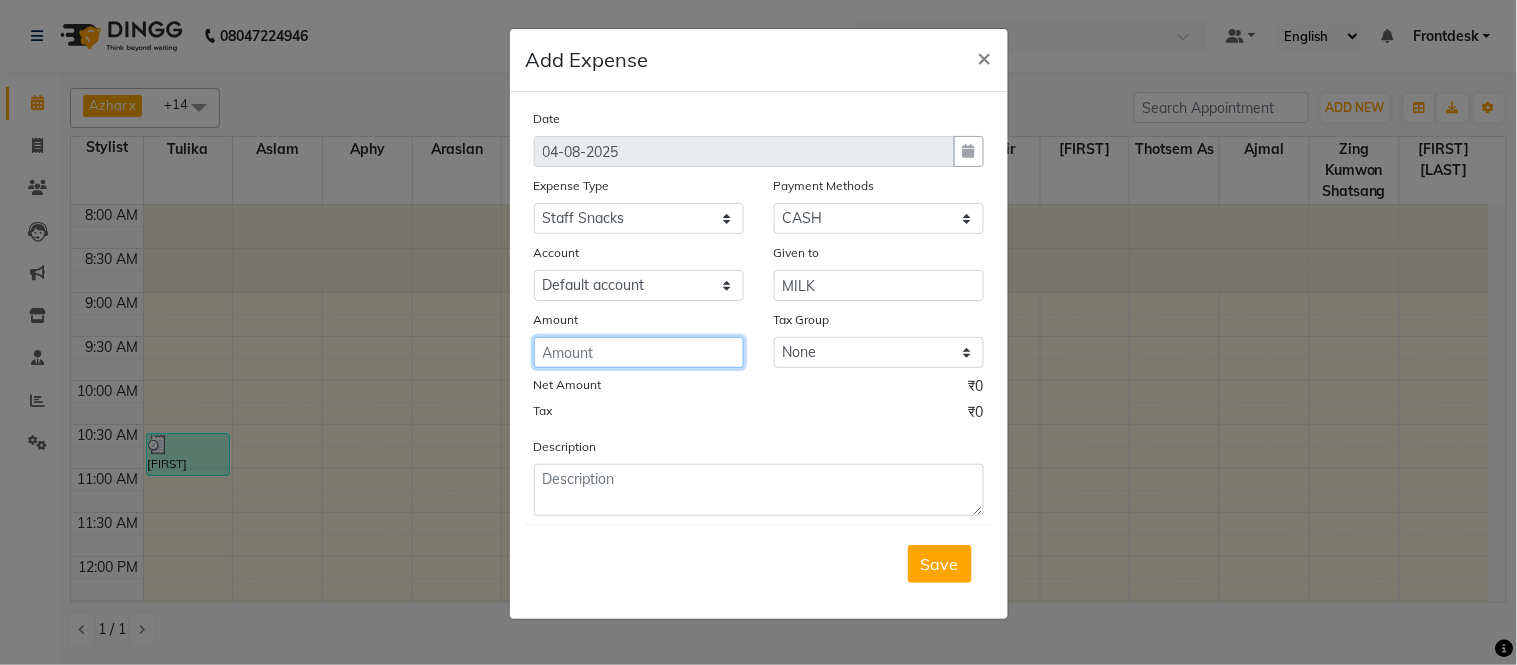 click 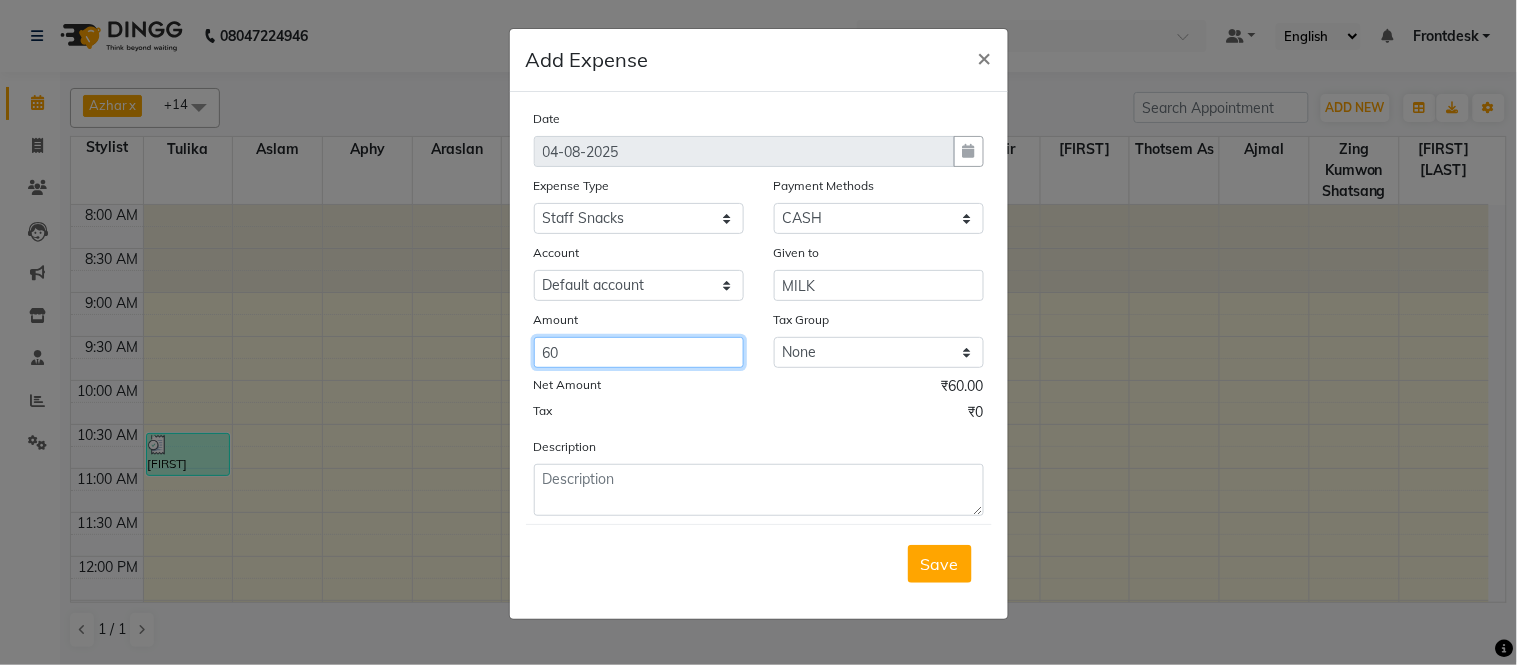 type on "60" 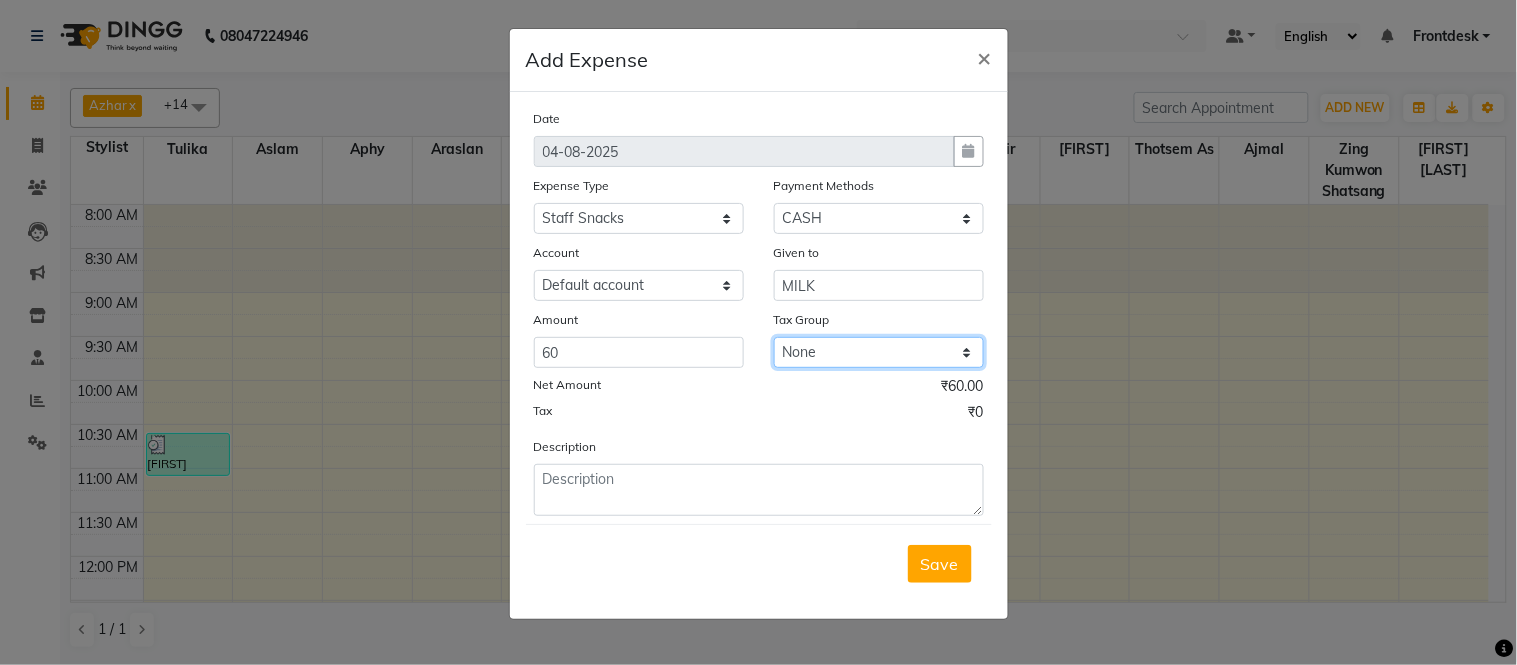click on "None GST" 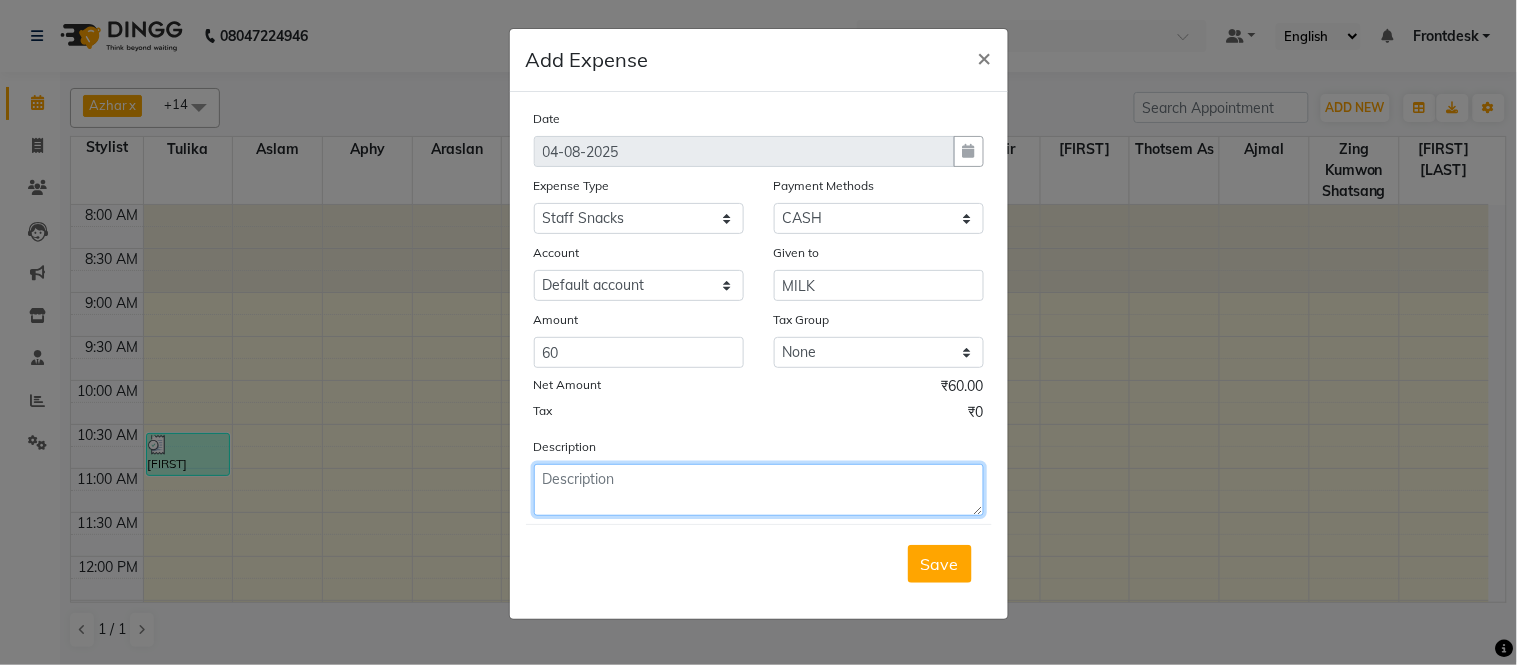click 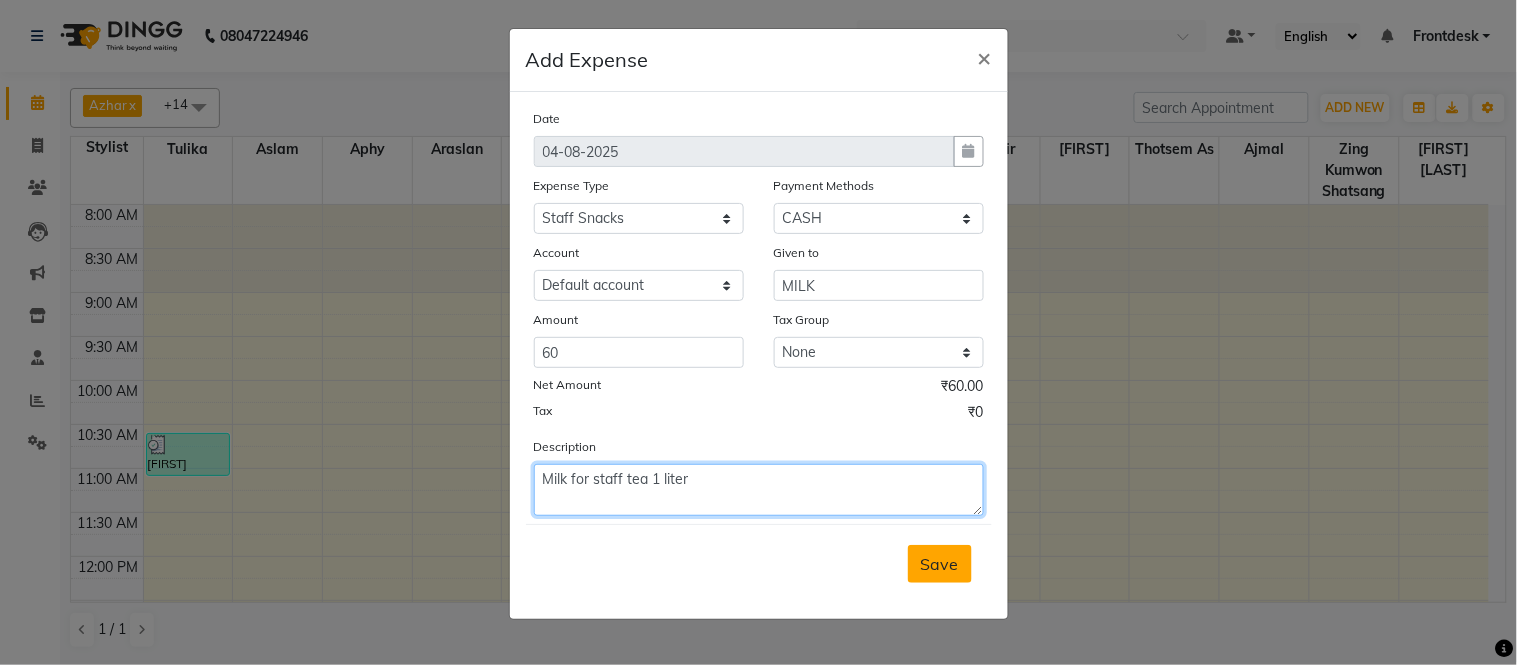 type on "Milk for staff tea 1 liter" 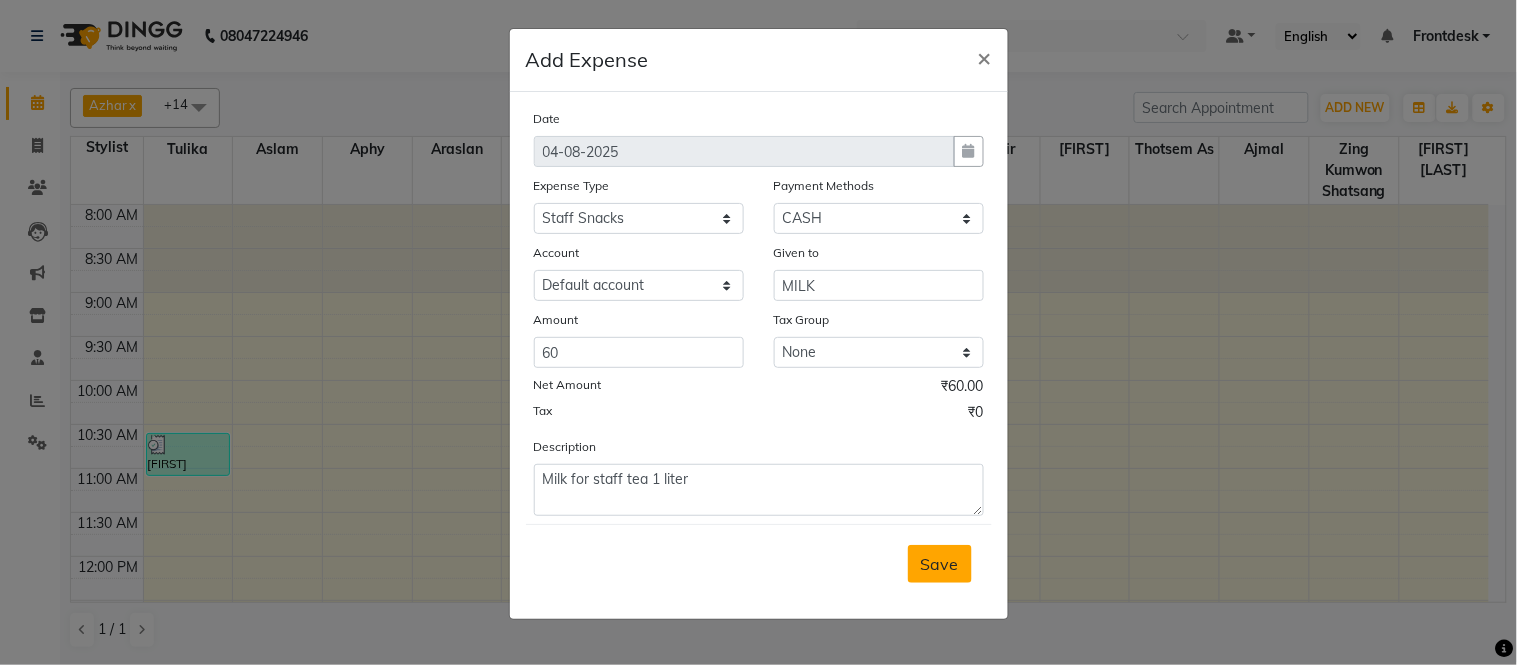 click on "Save" at bounding box center (940, 564) 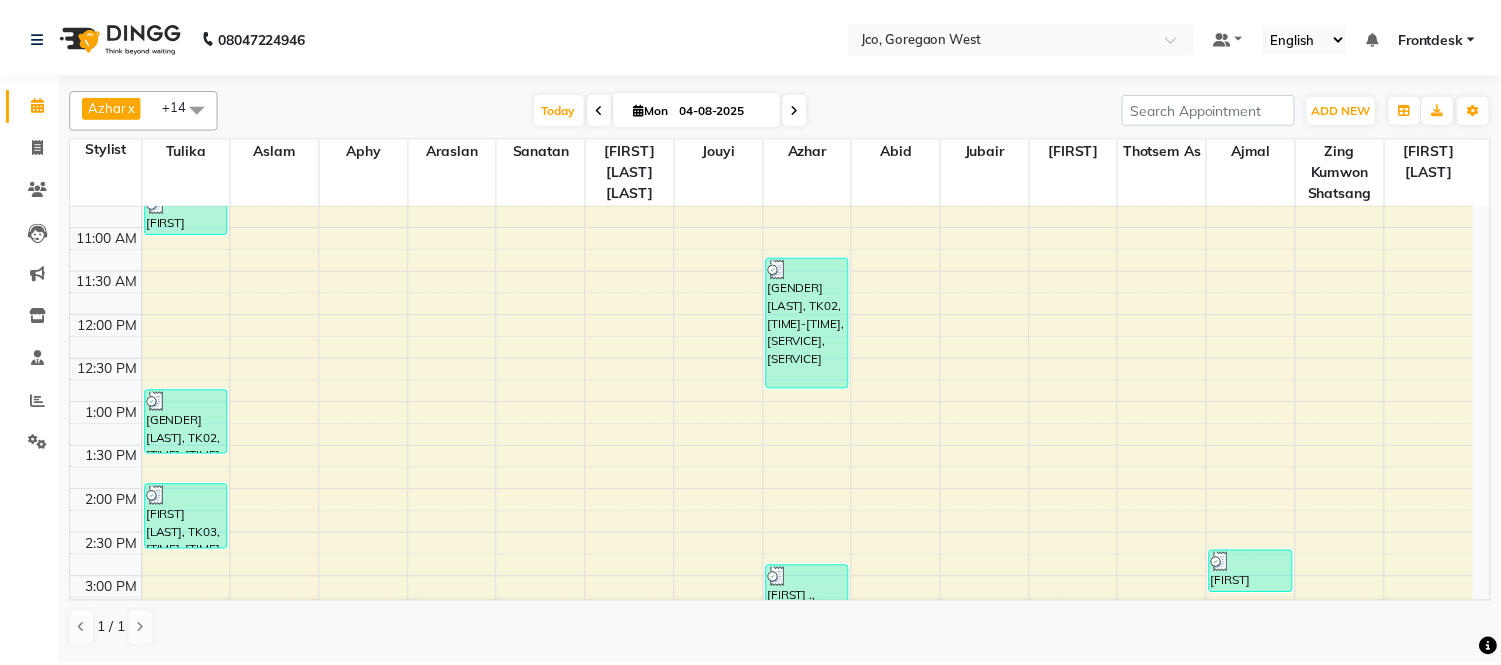 scroll, scrollTop: 250, scrollLeft: 0, axis: vertical 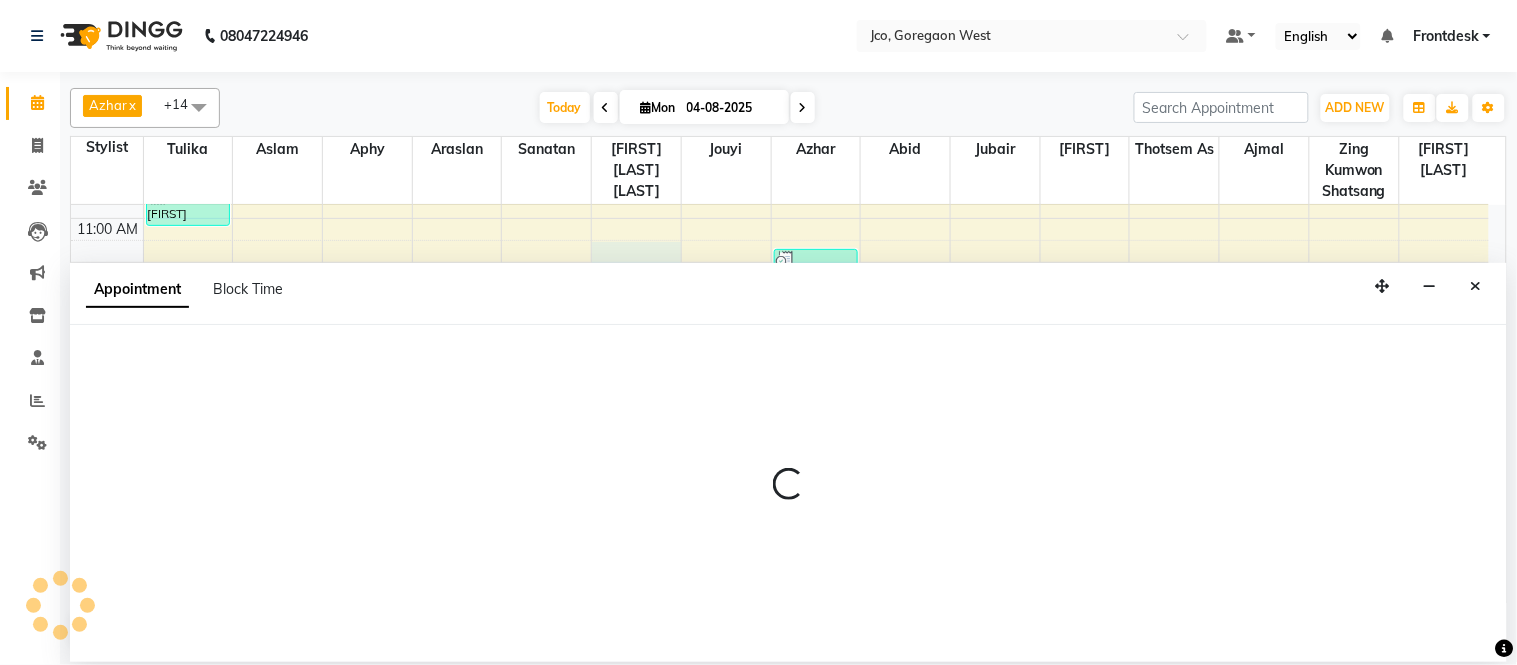select on "71564" 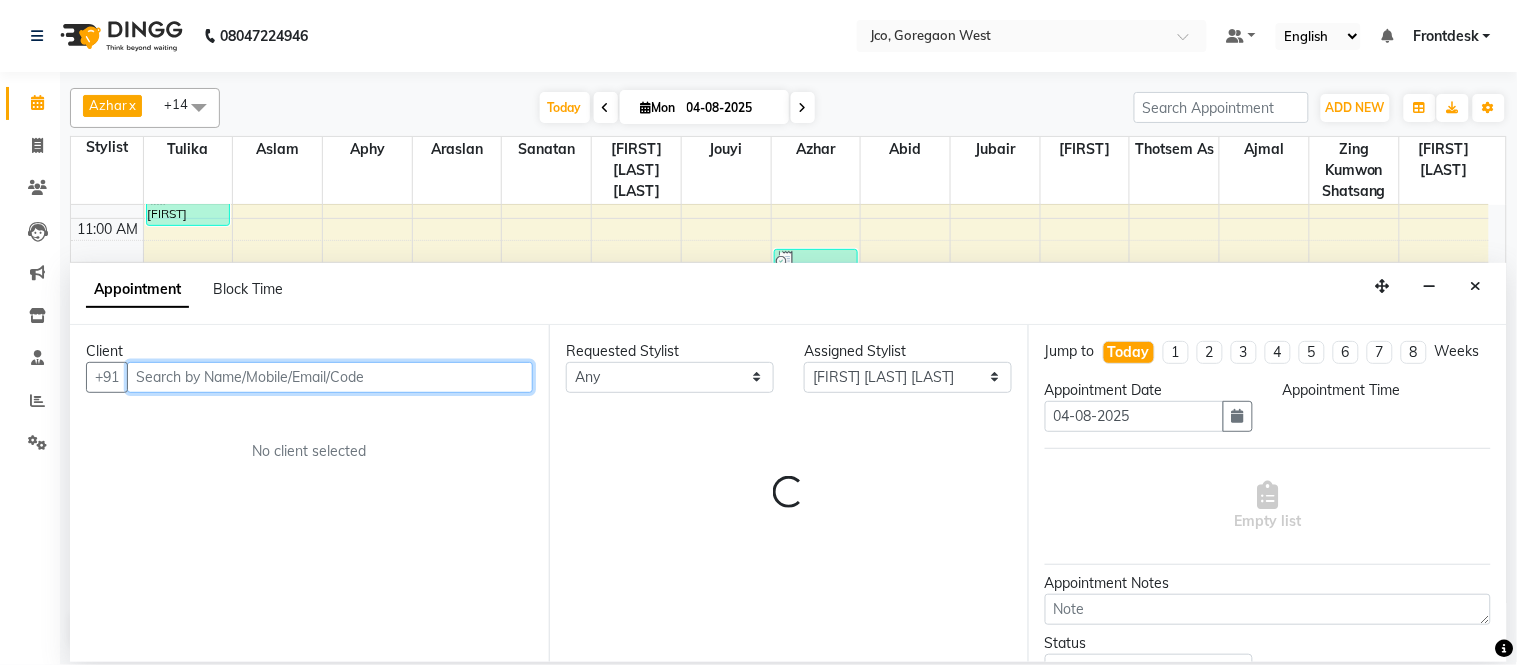 select on "675" 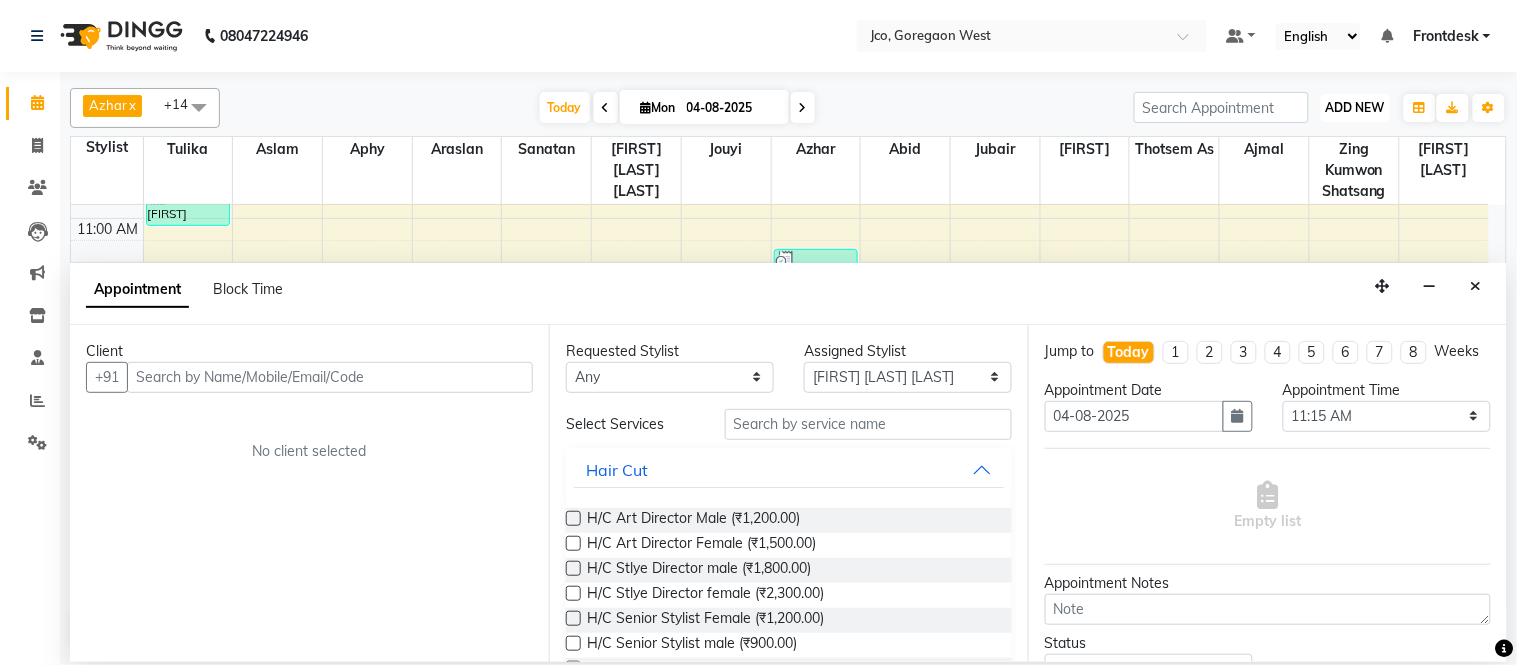 click on "ADD NEW" at bounding box center (1355, 107) 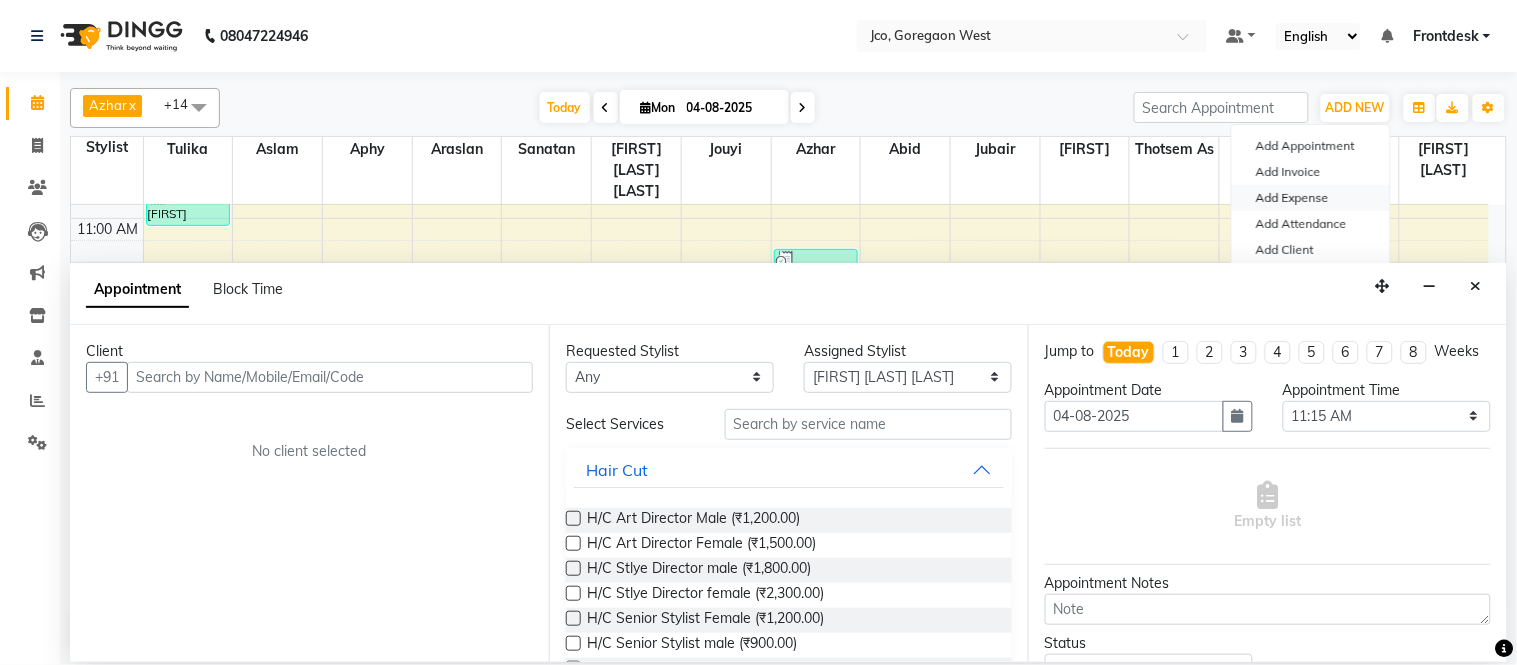 click on "Add Expense" at bounding box center (1311, 198) 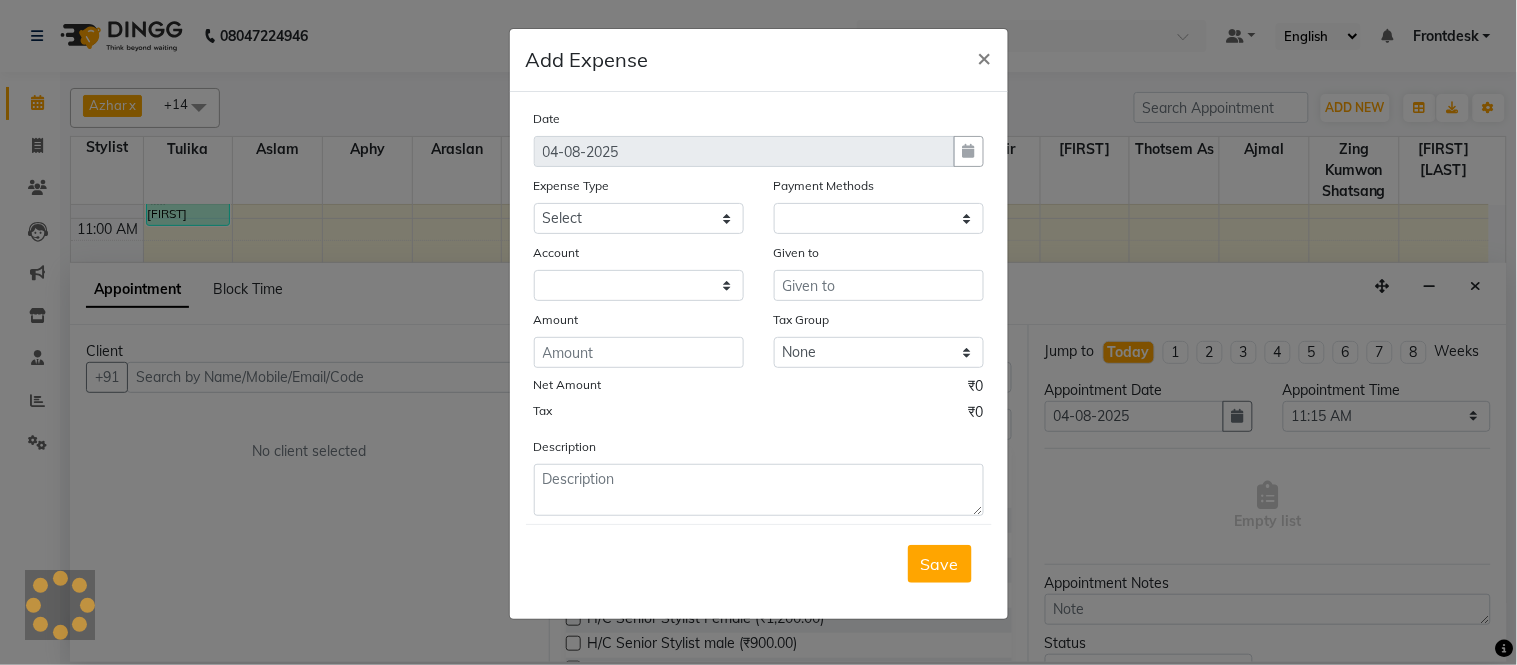 select on "1" 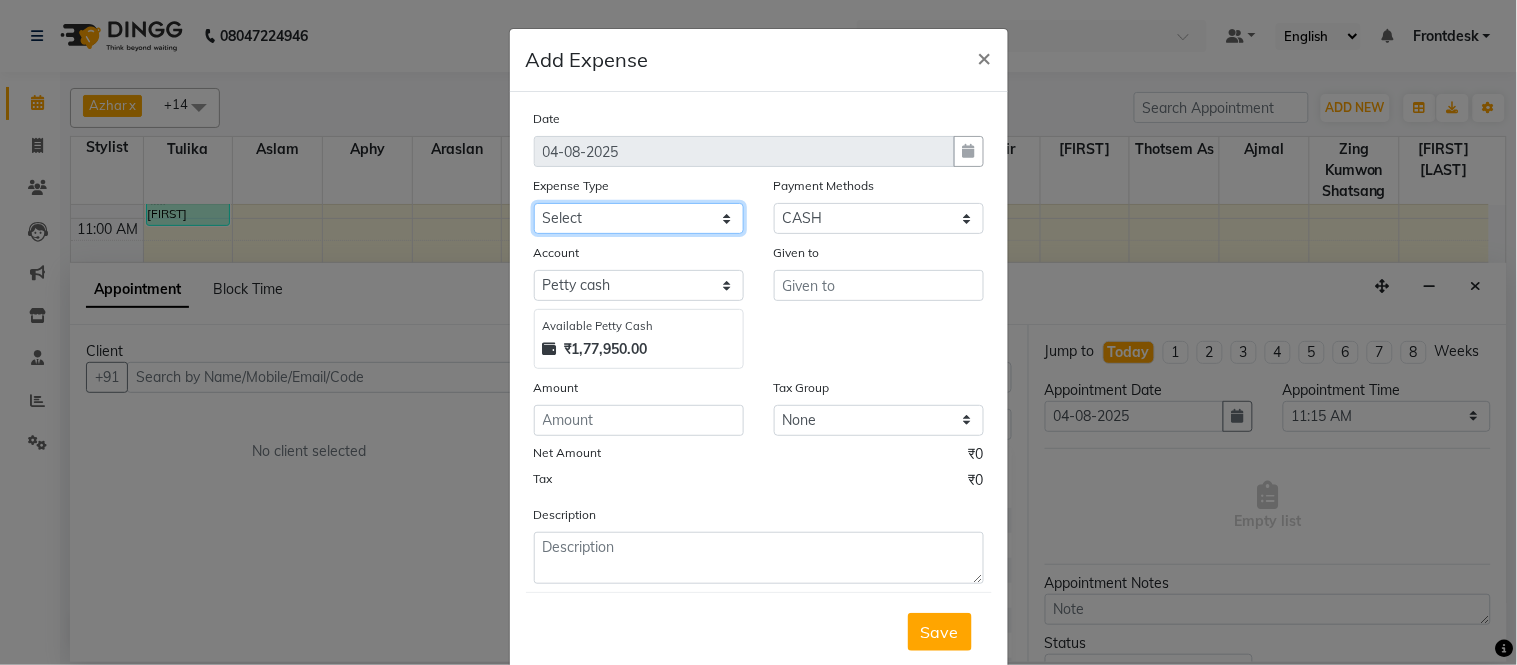click on "Select Advance Salary Amazon B M C Cash transfer to bank Cash transfer to hub Chemist Client Snacks Clinical charges Conveyence Courier Donation Equipment free lancer commission Fuel Goregaon Salon Govt fee Incentive Laundry Loan Repayment Maintenance Make Up Products Marketing Miscellaneous Mobile Bill Other over time Pantry Product Product incentive puja items Rent Salary Staff Commission. Staff Snacks Stationery Tax Tea & Refreshment Telephone Tips Travelling allowance Utilities W Fast" 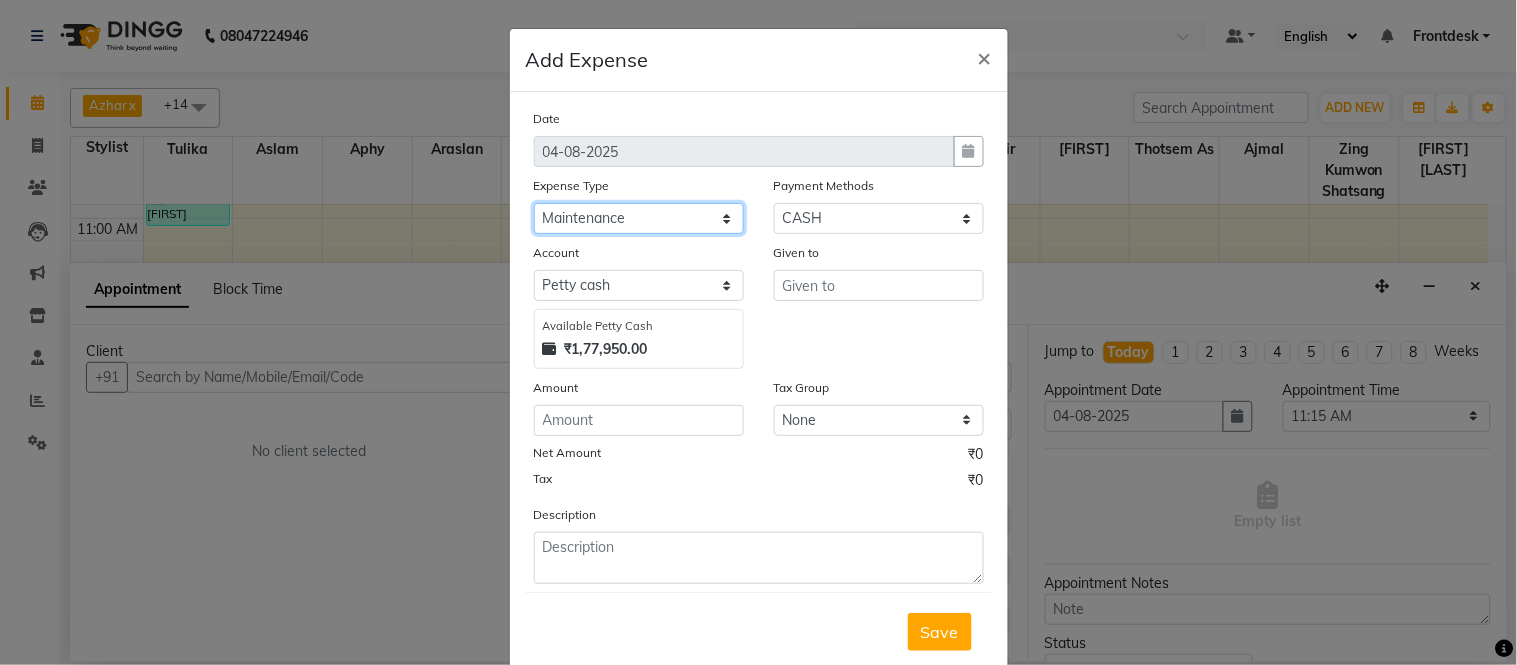 click on "Select Advance Salary Amazon B M C Cash transfer to bank Cash transfer to hub Chemist Client Snacks Clinical charges Conveyence Courier Donation Equipment free lancer commission Fuel Goregaon Salon Govt fee Incentive Laundry Loan Repayment Maintenance Make Up Products Marketing Miscellaneous Mobile Bill Other over time Pantry Product Product incentive puja items Rent Salary Staff Commission. Staff Snacks Stationery Tax Tea & Refreshment Telephone Tips Travelling allowance Utilities W Fast" 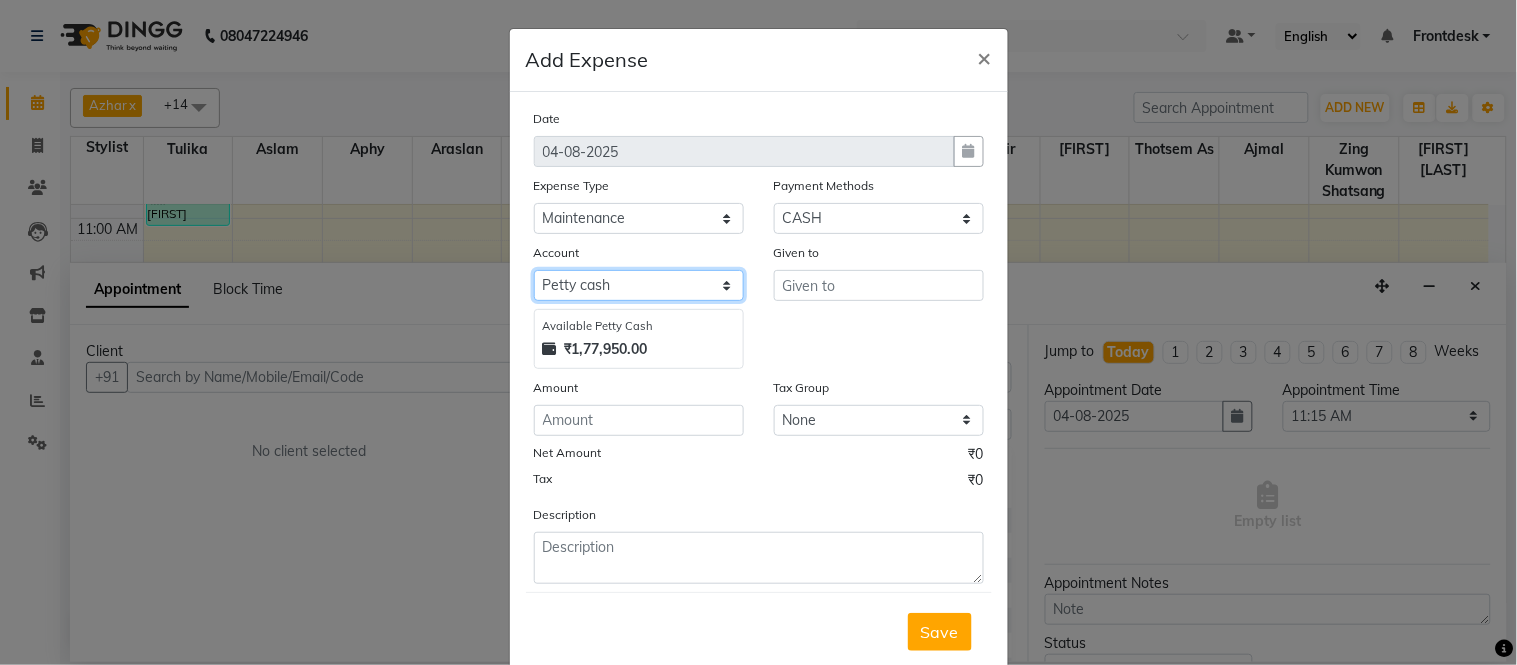 click on "Select Petty cash Default account" 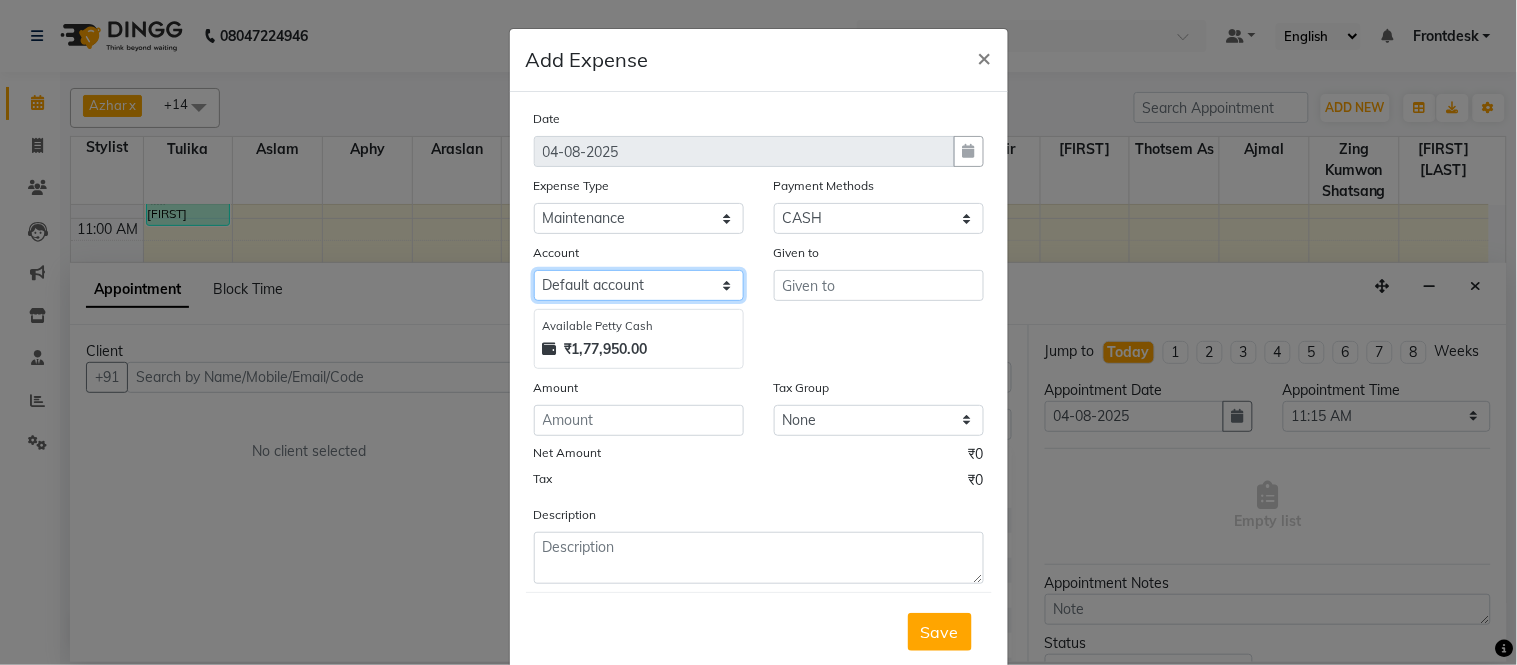 click on "Select Petty cash Default account" 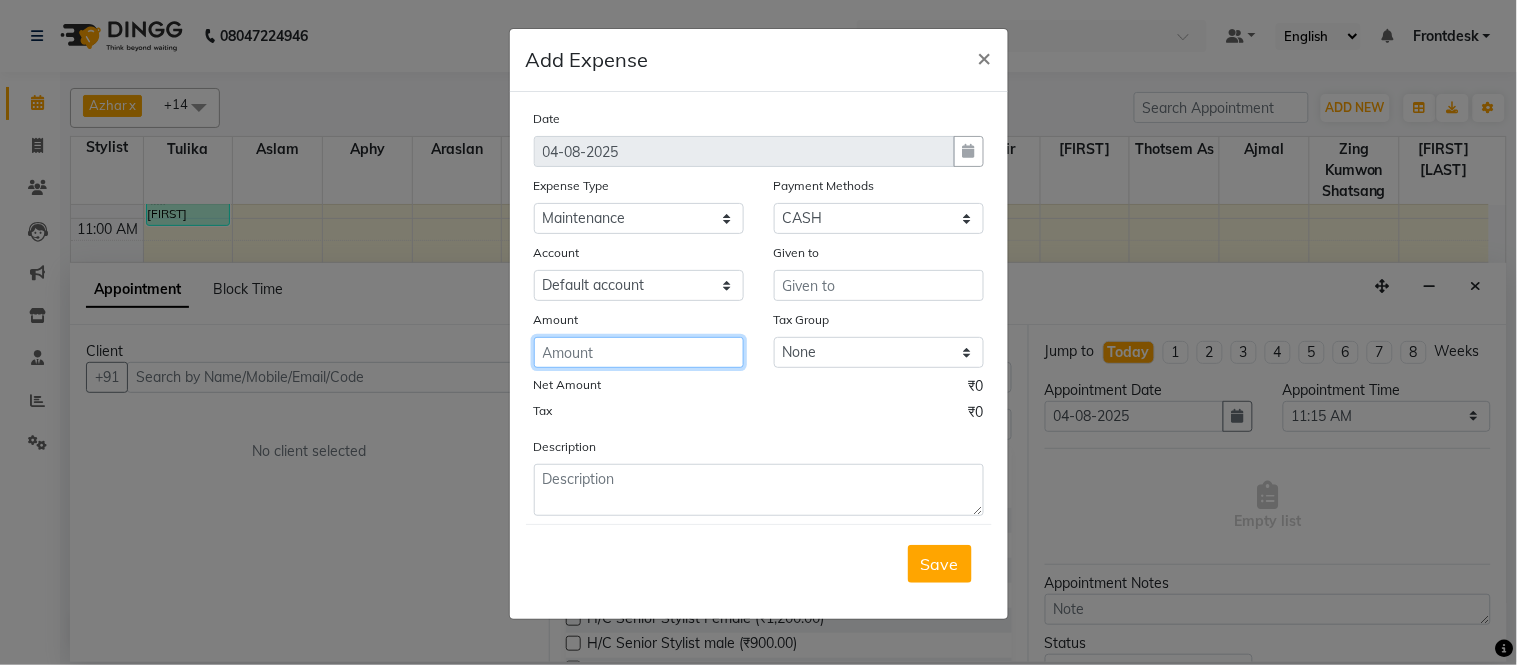 click 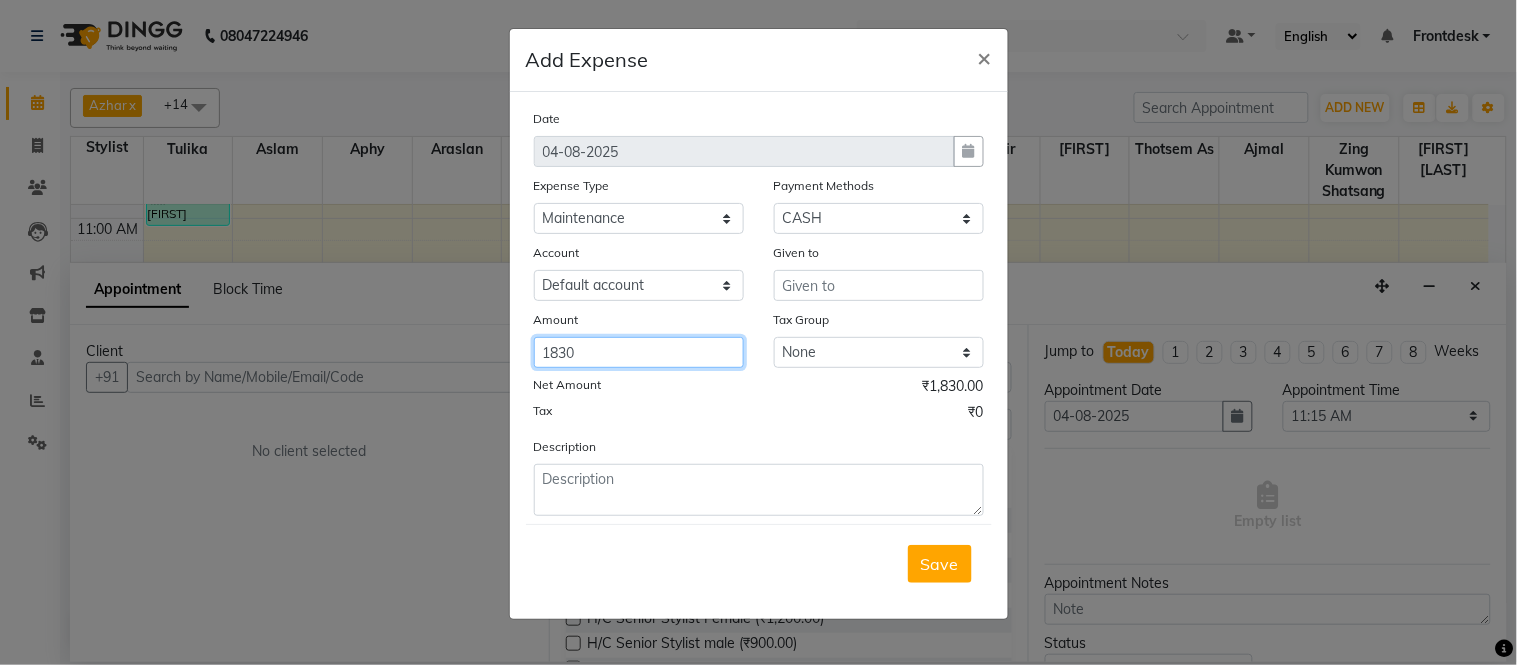 type on "1830" 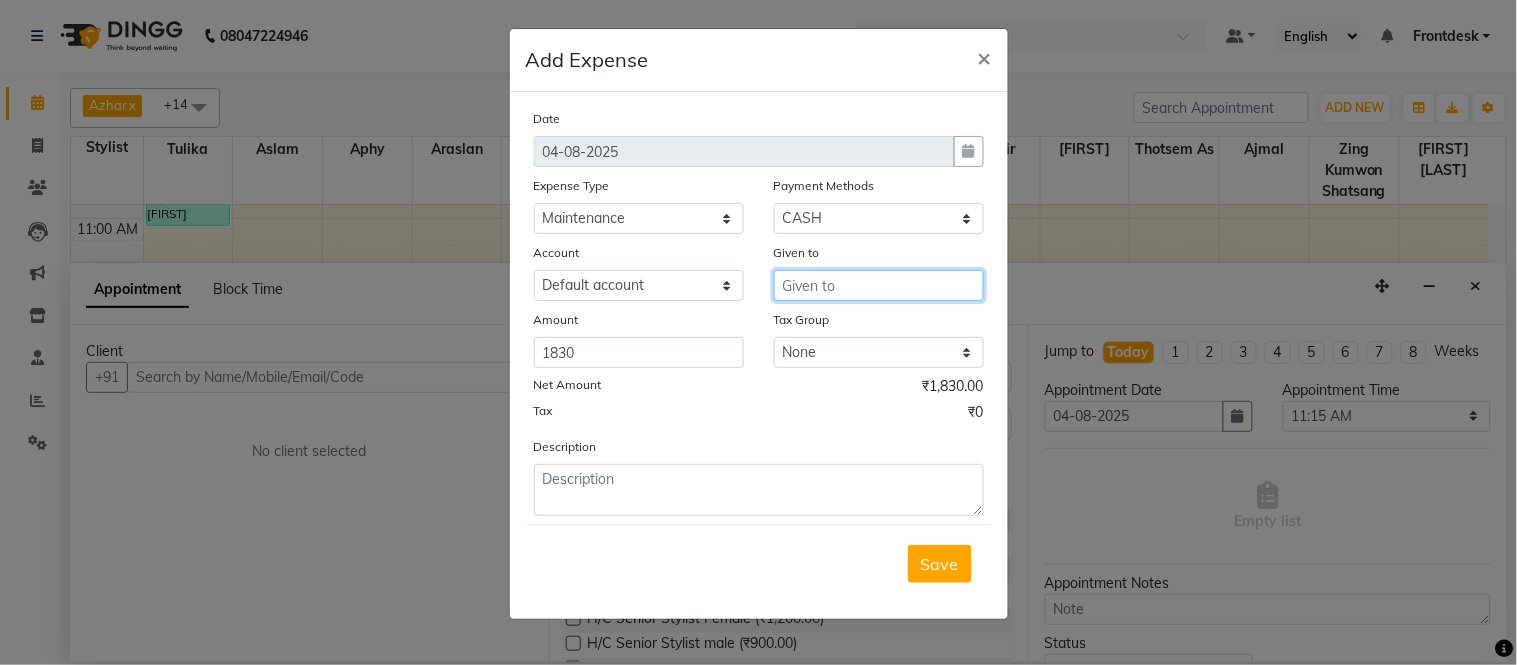 click at bounding box center [879, 285] 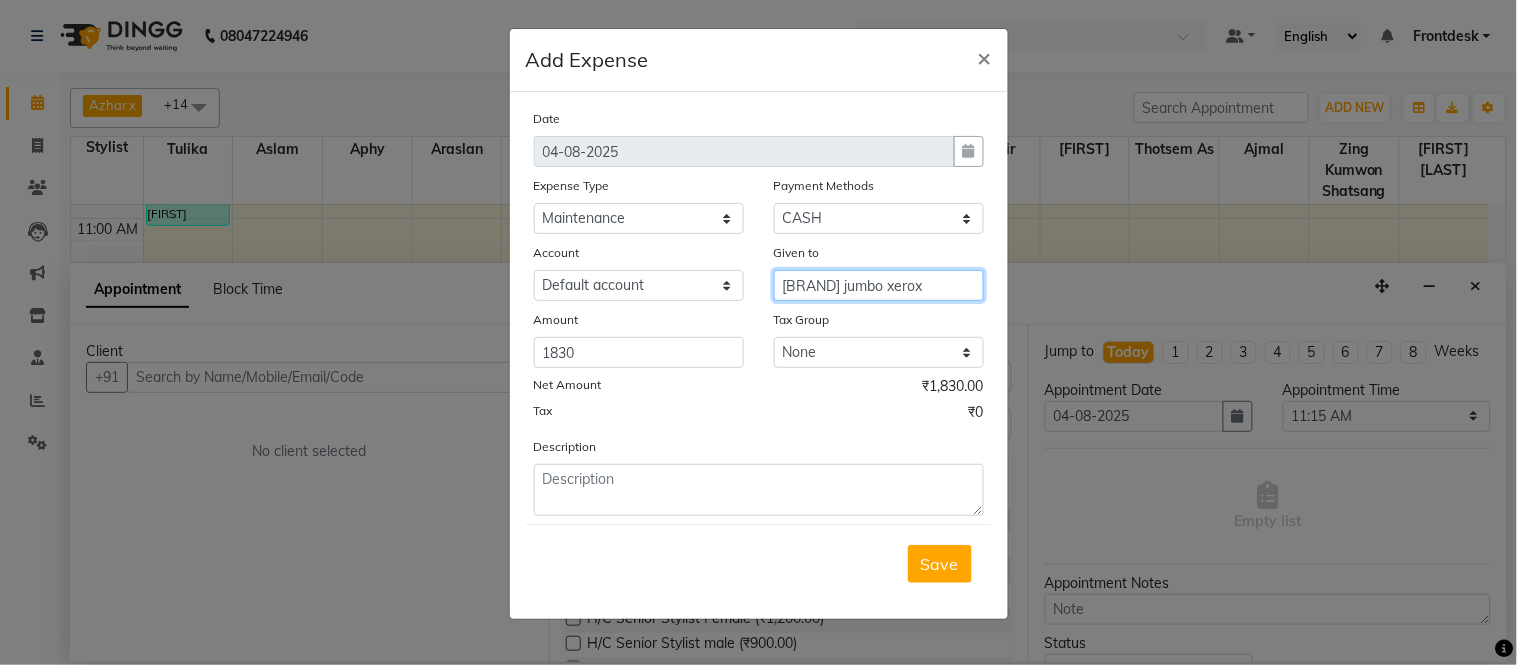 type on "[BRAND] jumbo xerox" 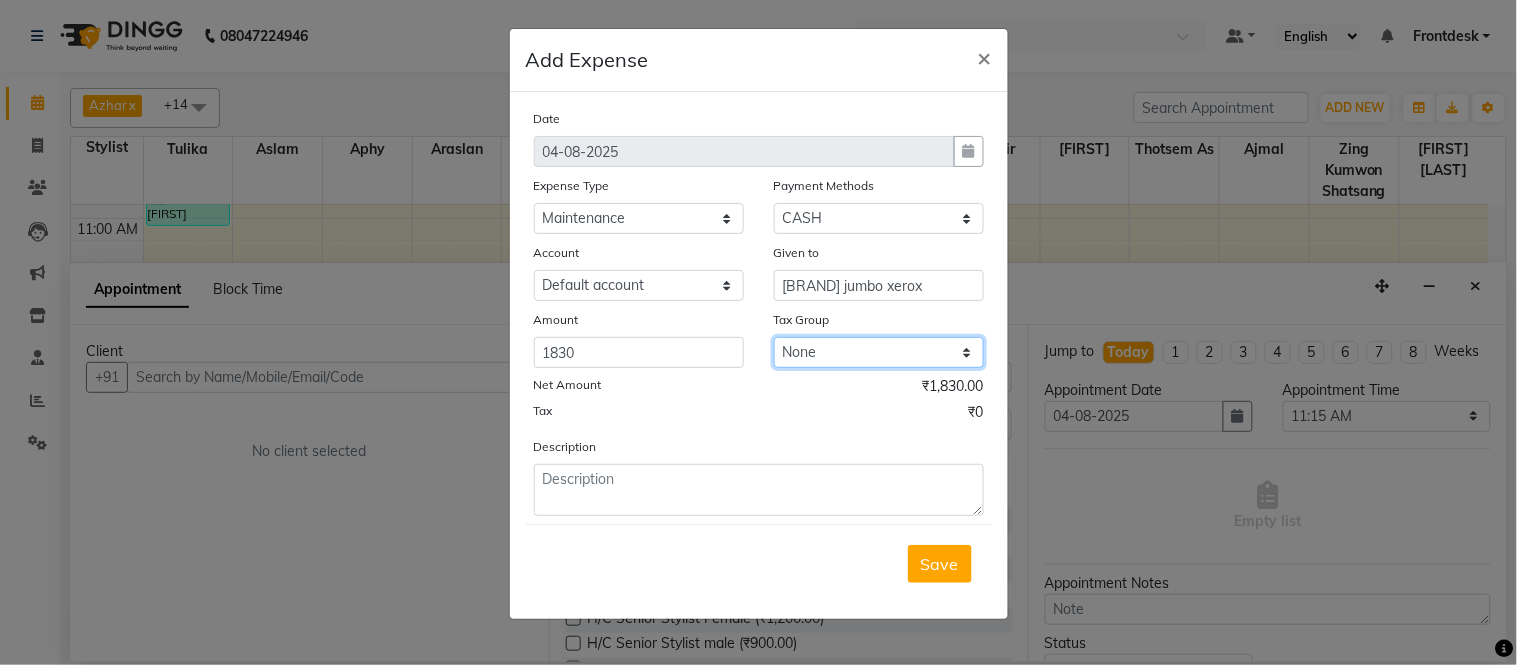 click on "None GST" 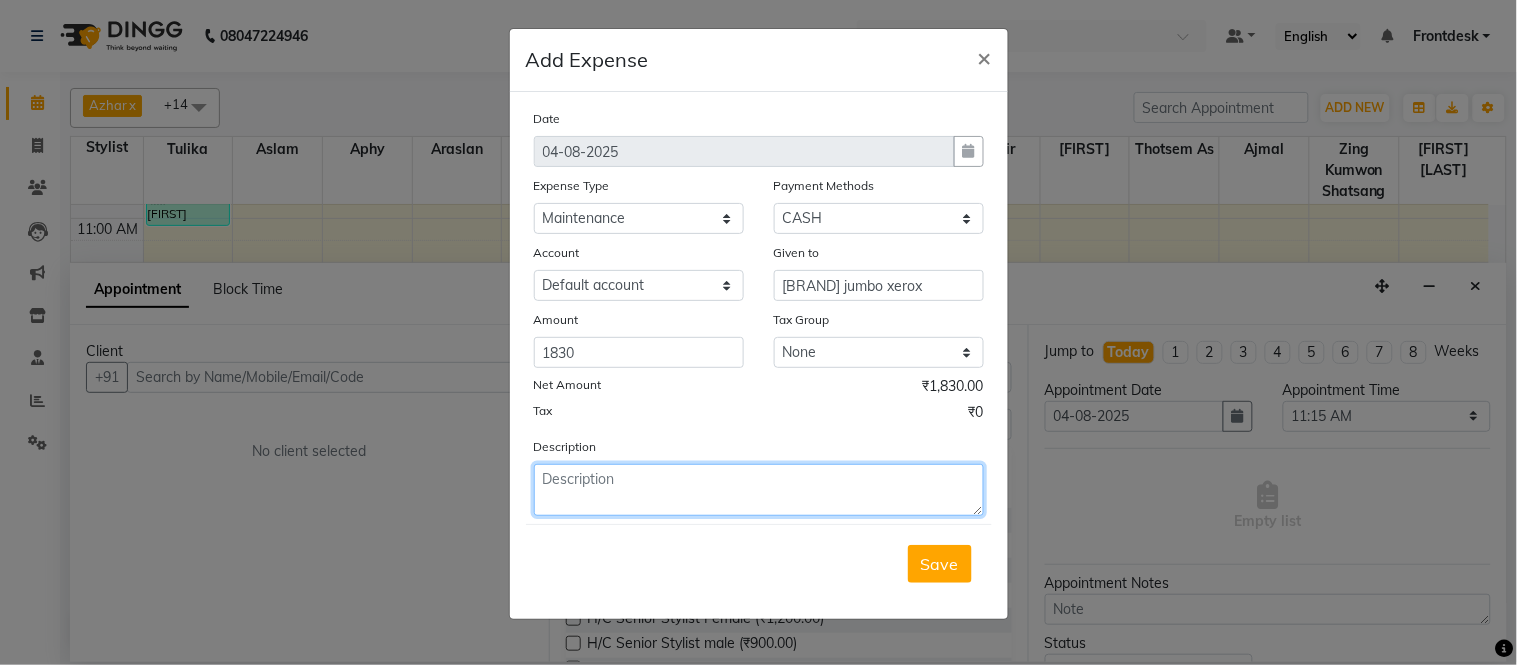 click 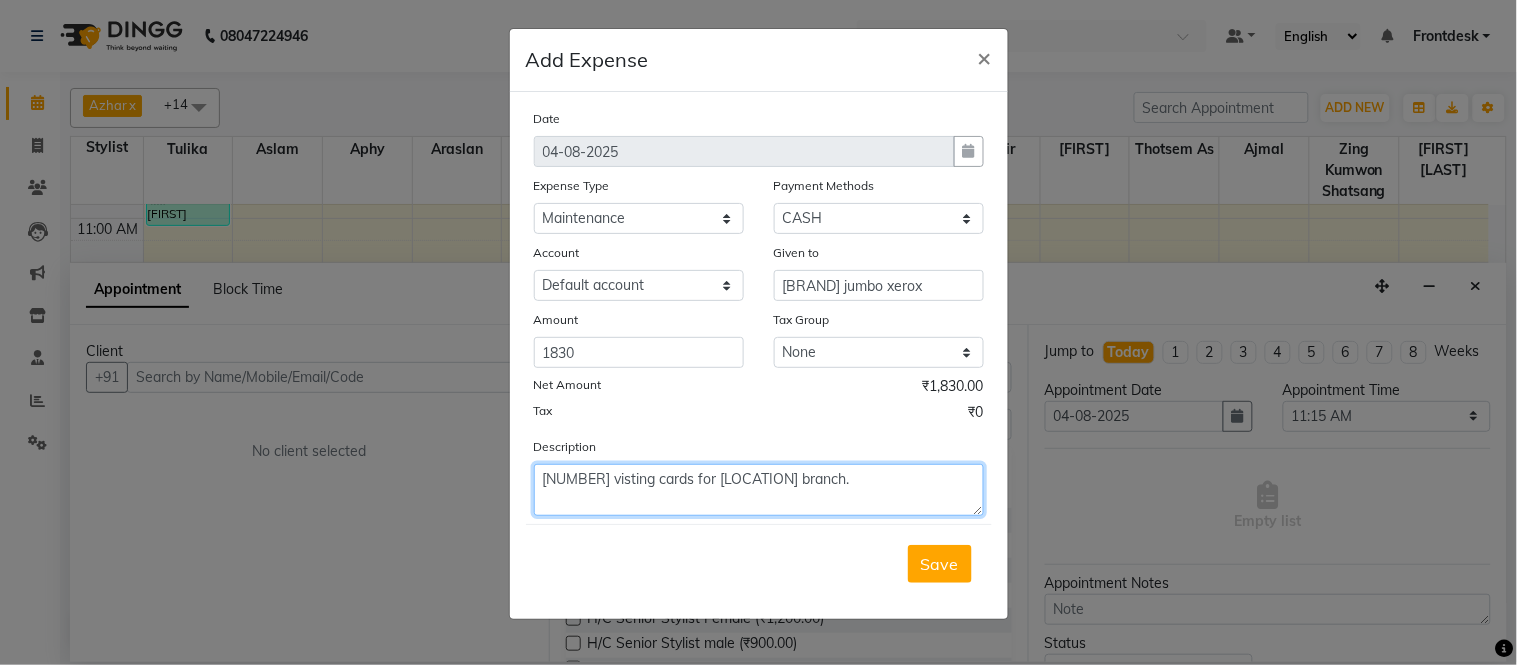 type on "[NUMBER] visting cards for [LOCATION] branch." 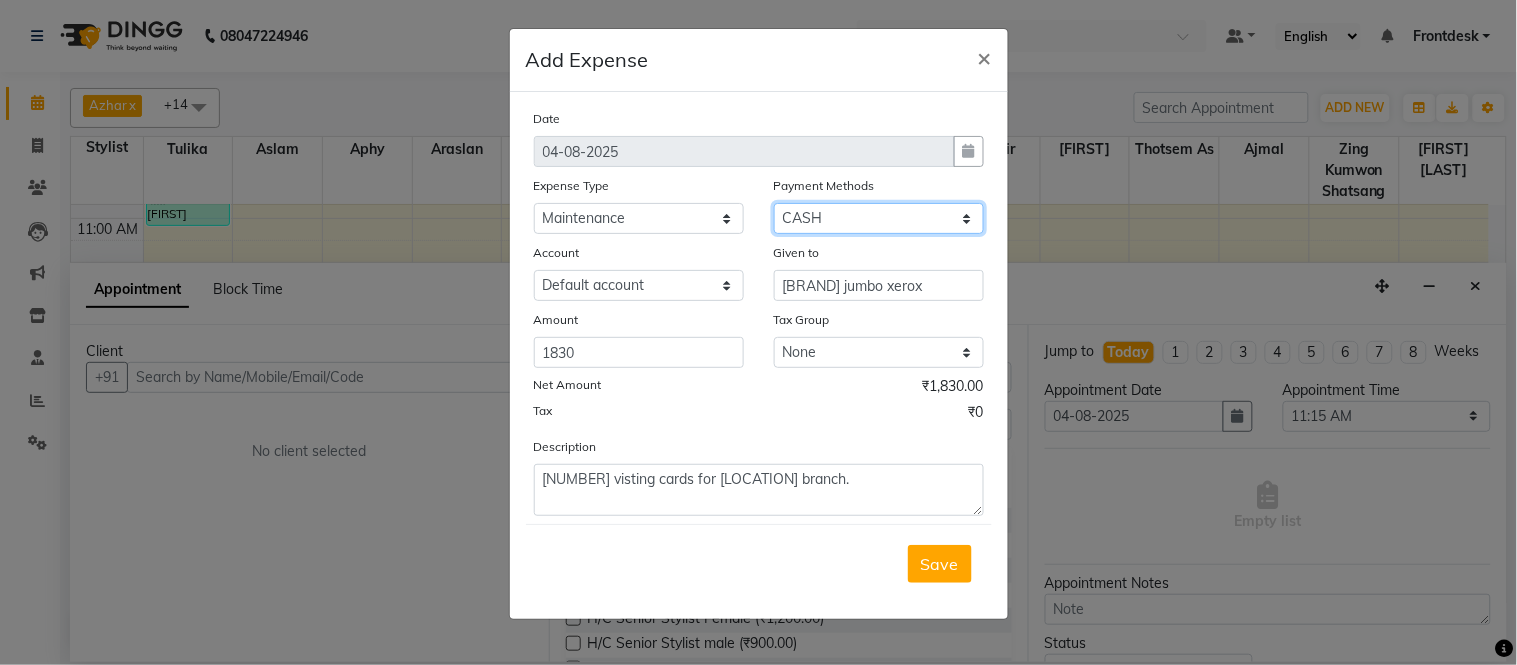 click on "Select CASH CARD GPay Voucher Prepaid Cheque Other Cards ONLINE Package Wallet" 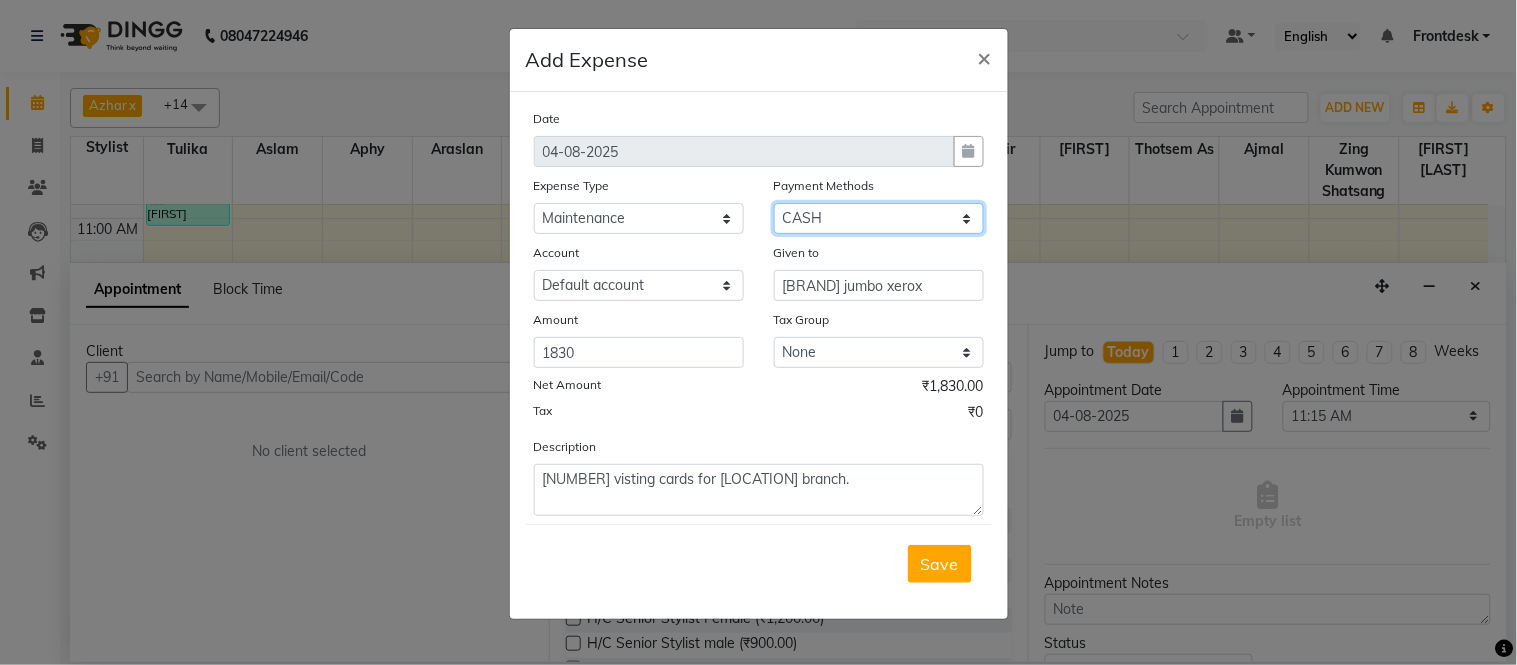 click on "Select CASH CARD GPay Voucher Prepaid Cheque Other Cards ONLINE Package Wallet" 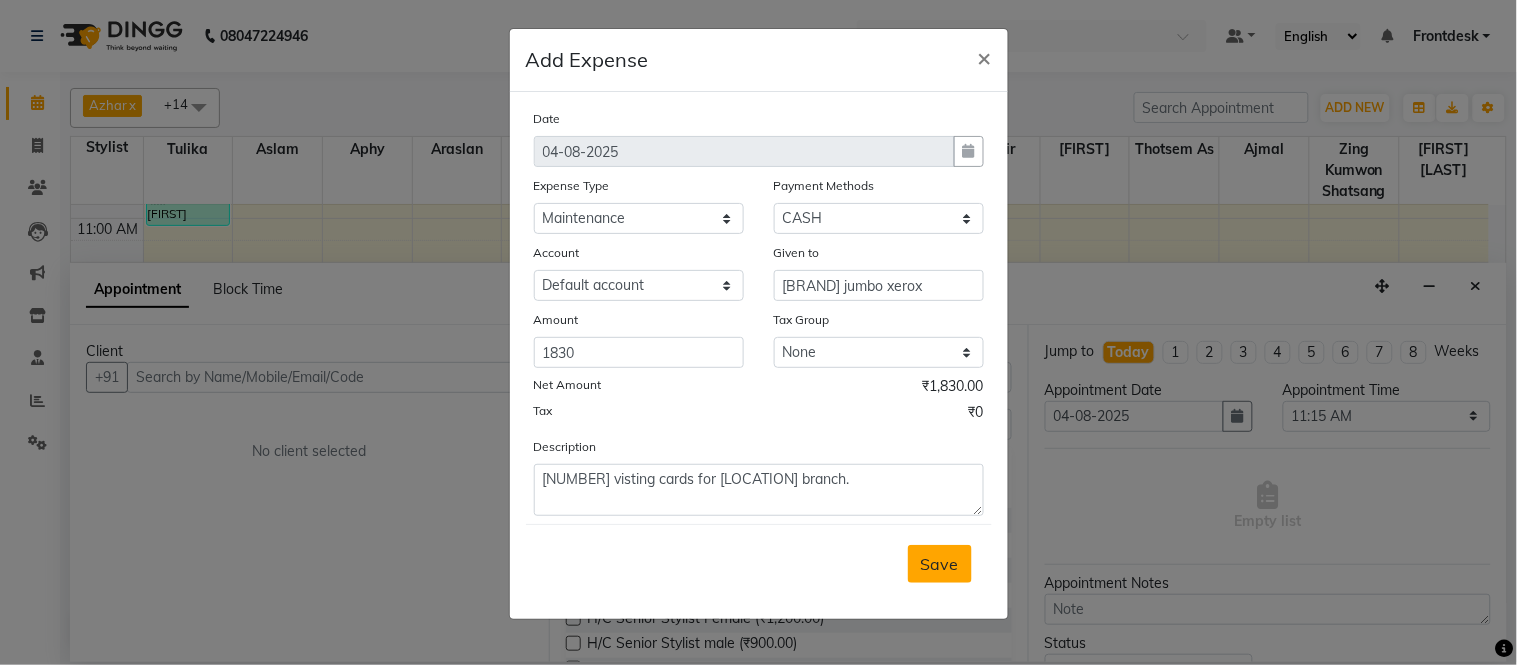 click on "Save" at bounding box center (940, 564) 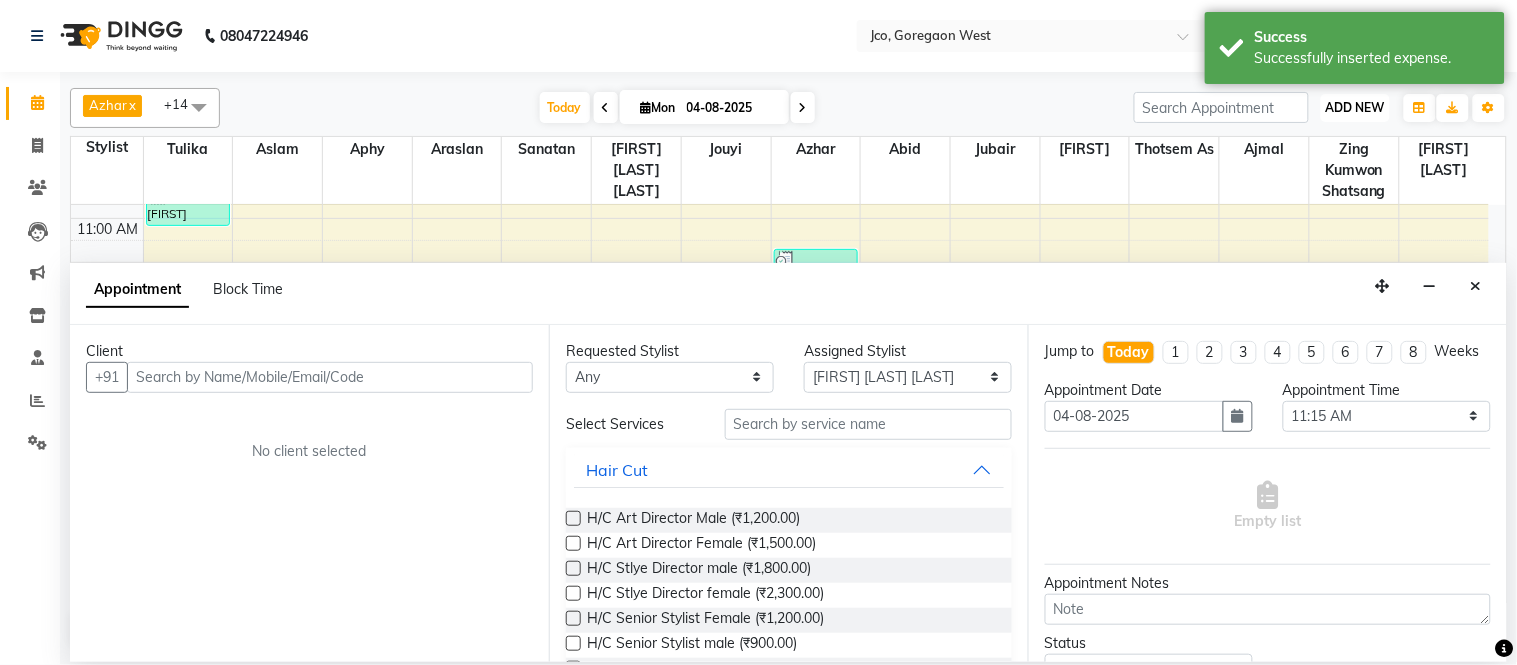 click on "ADD NEW" at bounding box center (1355, 107) 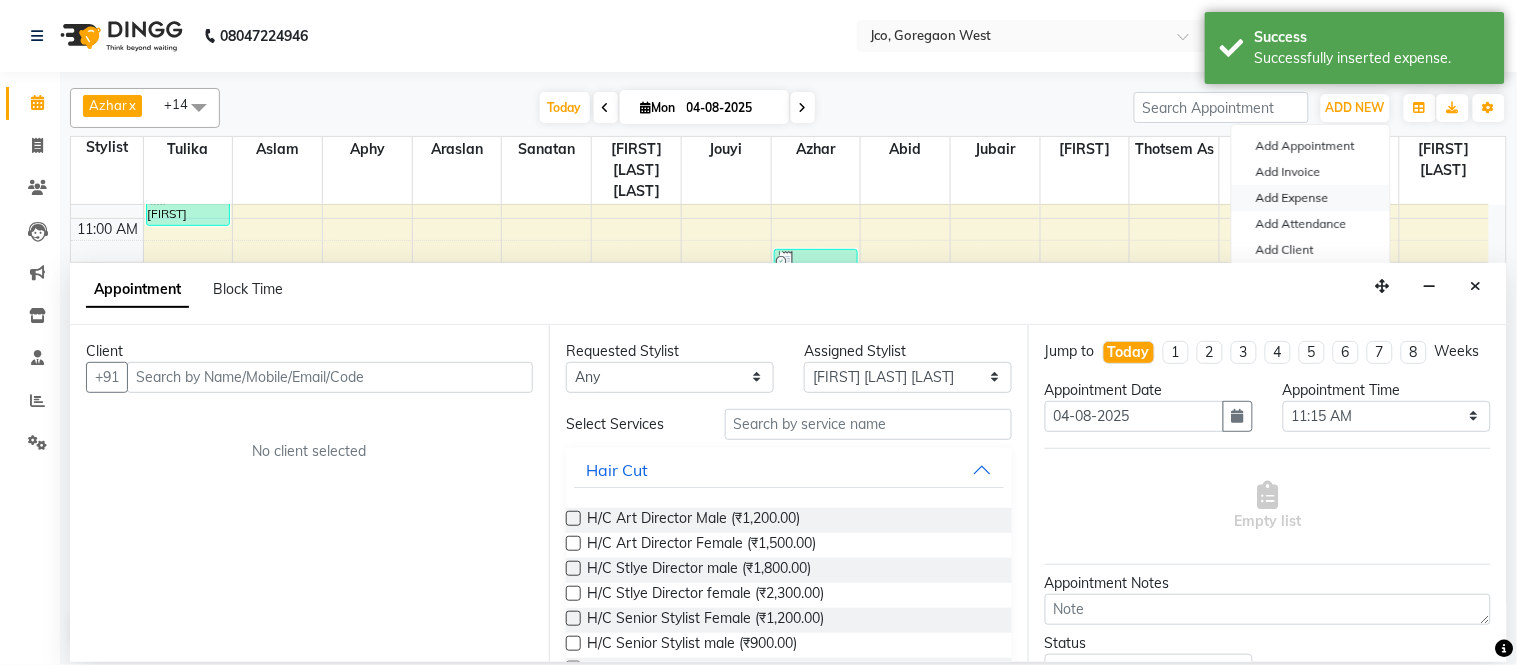 click on "Add Expense" at bounding box center (1311, 198) 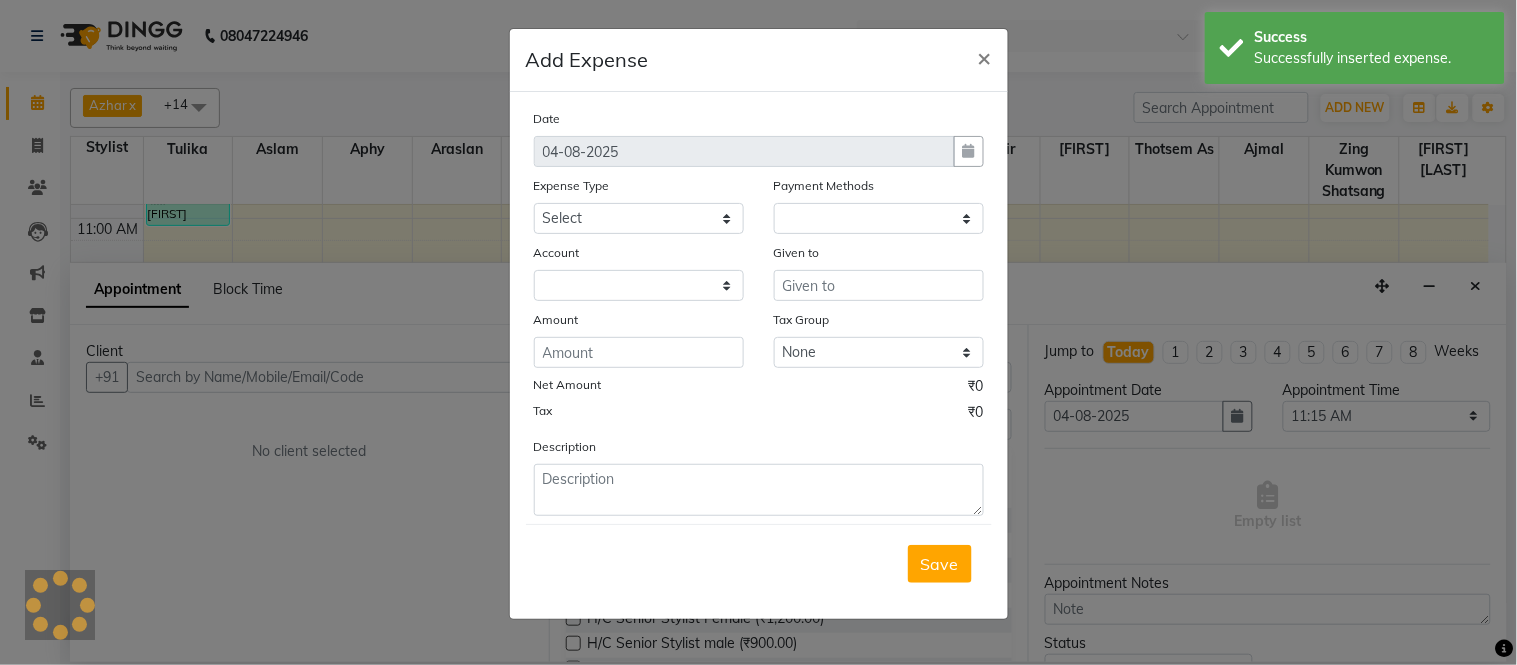 select on "1" 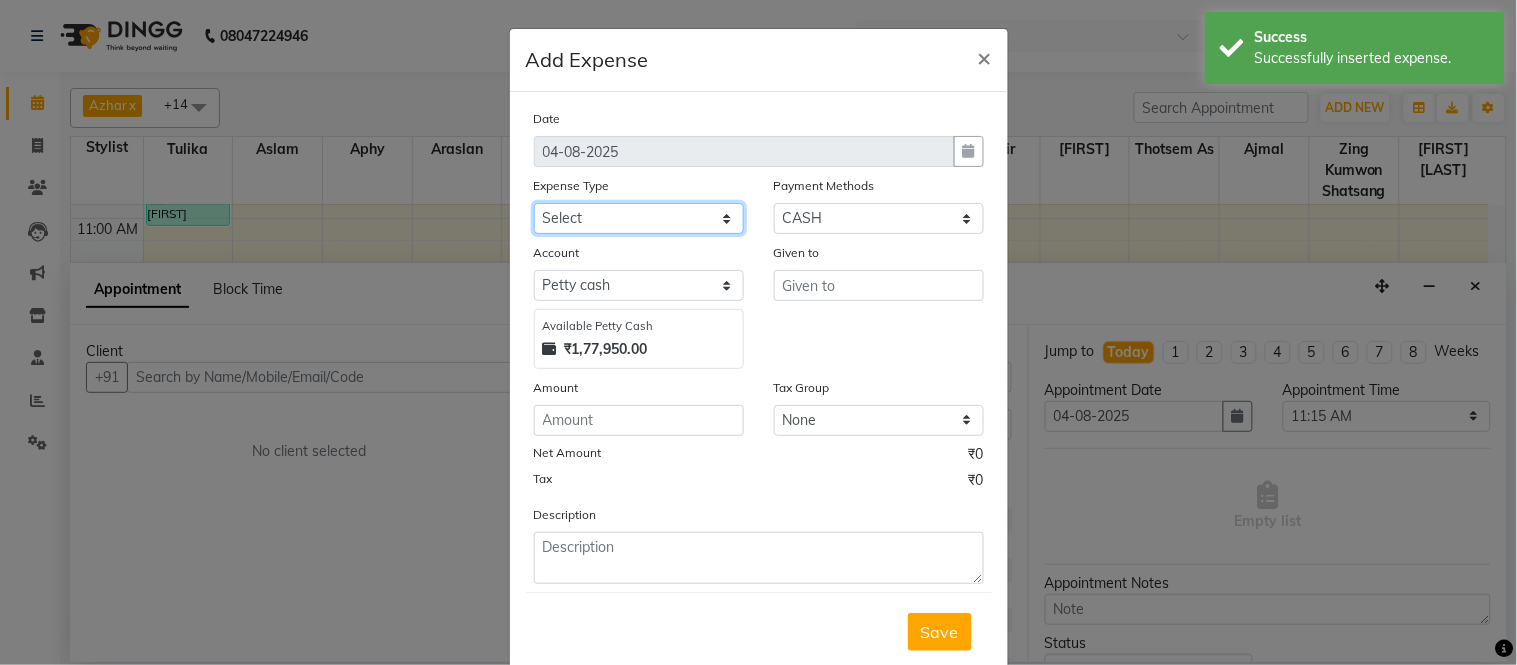 click on "Select Advance Salary Amazon B M C Cash transfer to bank Cash transfer to hub Chemist Client Snacks Clinical charges Conveyence Courier Donation Equipment free lancer commission Fuel Goregaon Salon Govt fee Incentive Laundry Loan Repayment Maintenance Make Up Products Marketing Miscellaneous Mobile Bill Other over time Pantry Product Product incentive puja items Rent Salary Staff Commission. Staff Snacks Stationery Tax Tea & Refreshment Telephone Tips Travelling allowance Utilities W Fast" 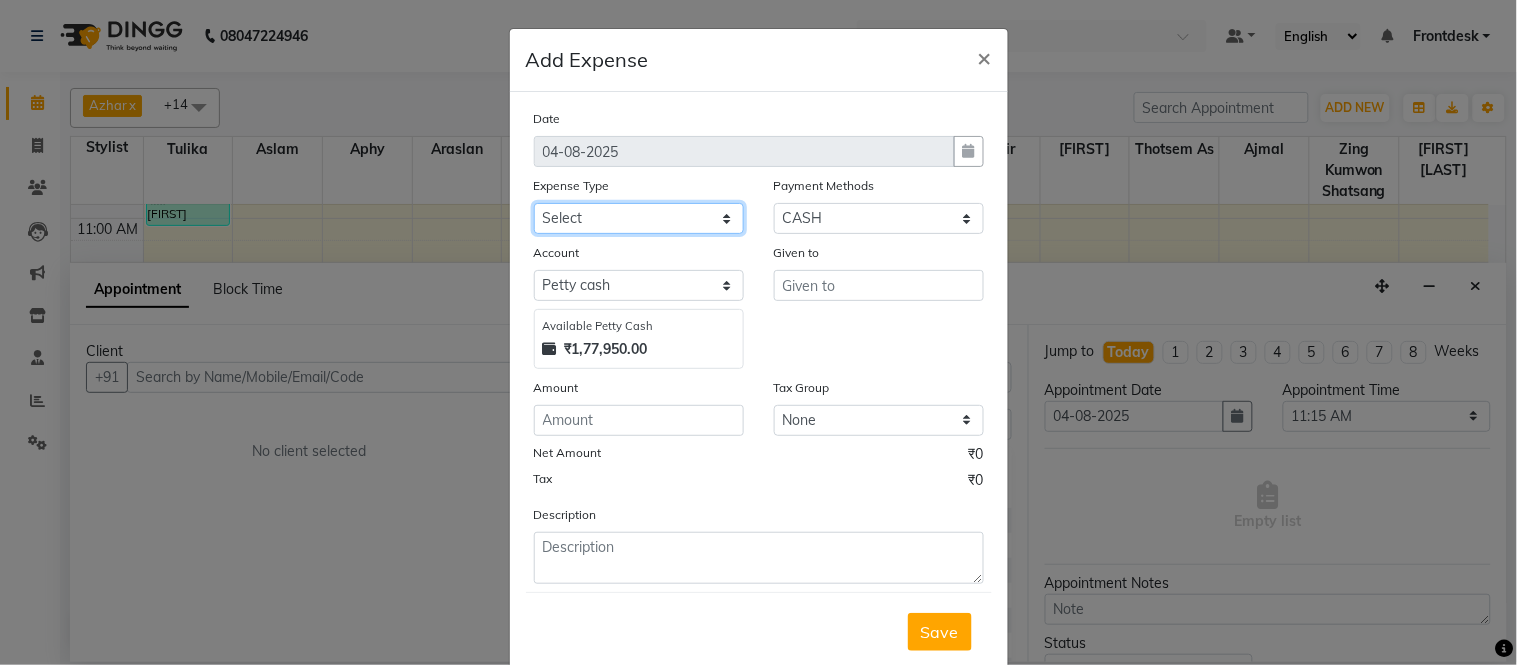 select on "502" 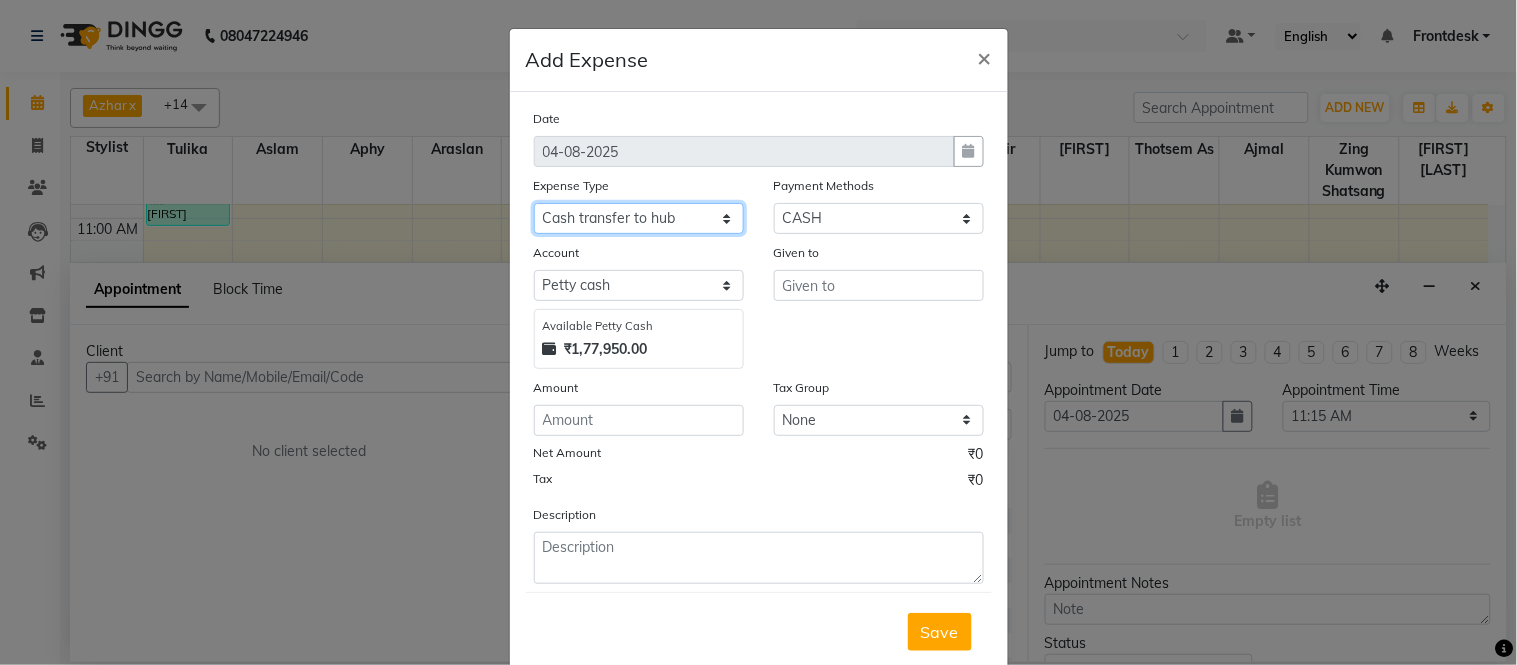 click on "Select Advance Salary Amazon B M C Cash transfer to bank Cash transfer to hub Chemist Client Snacks Clinical charges Conveyence Courier Donation Equipment free lancer commission Fuel Goregaon Salon Govt fee Incentive Laundry Loan Repayment Maintenance Make Up Products Marketing Miscellaneous Mobile Bill Other over time Pantry Product Product incentive puja items Rent Salary Staff Commission. Staff Snacks Stationery Tax Tea & Refreshment Telephone Tips Travelling allowance Utilities W Fast" 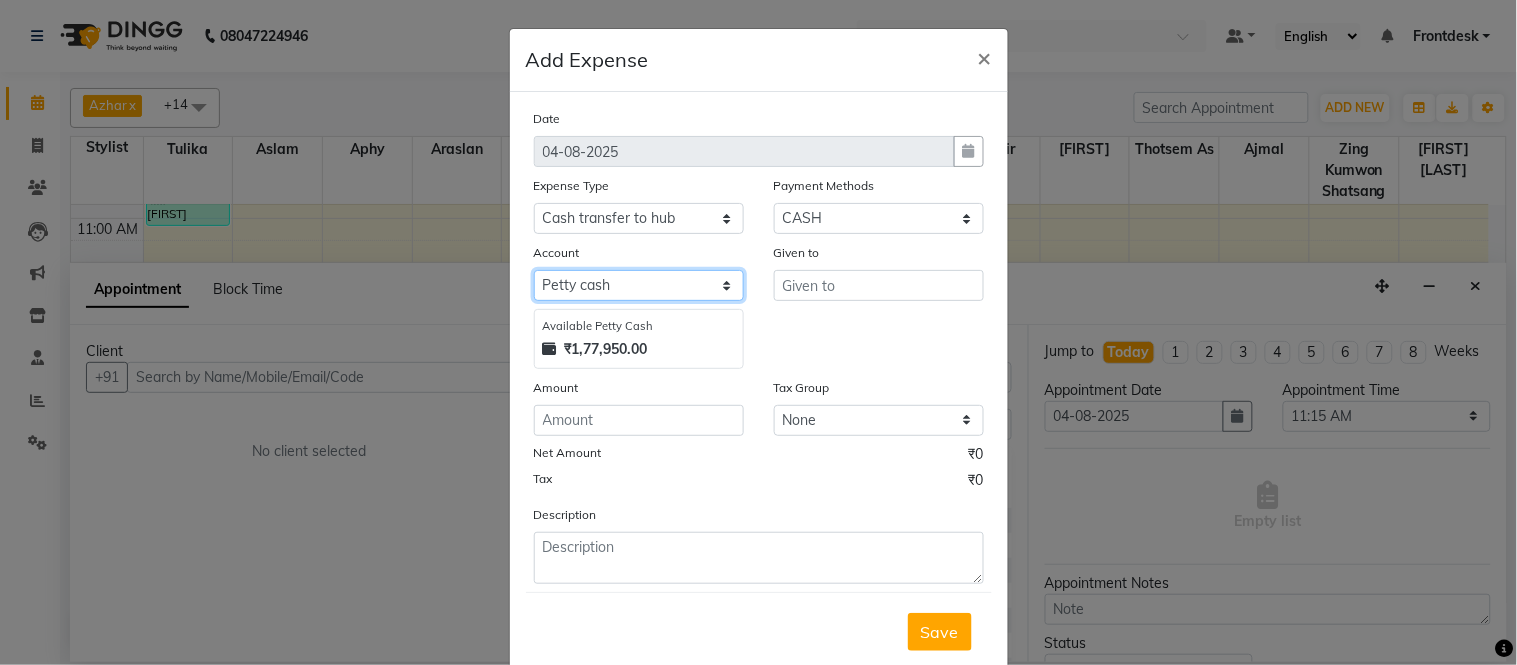 click on "Select Petty cash Default account" 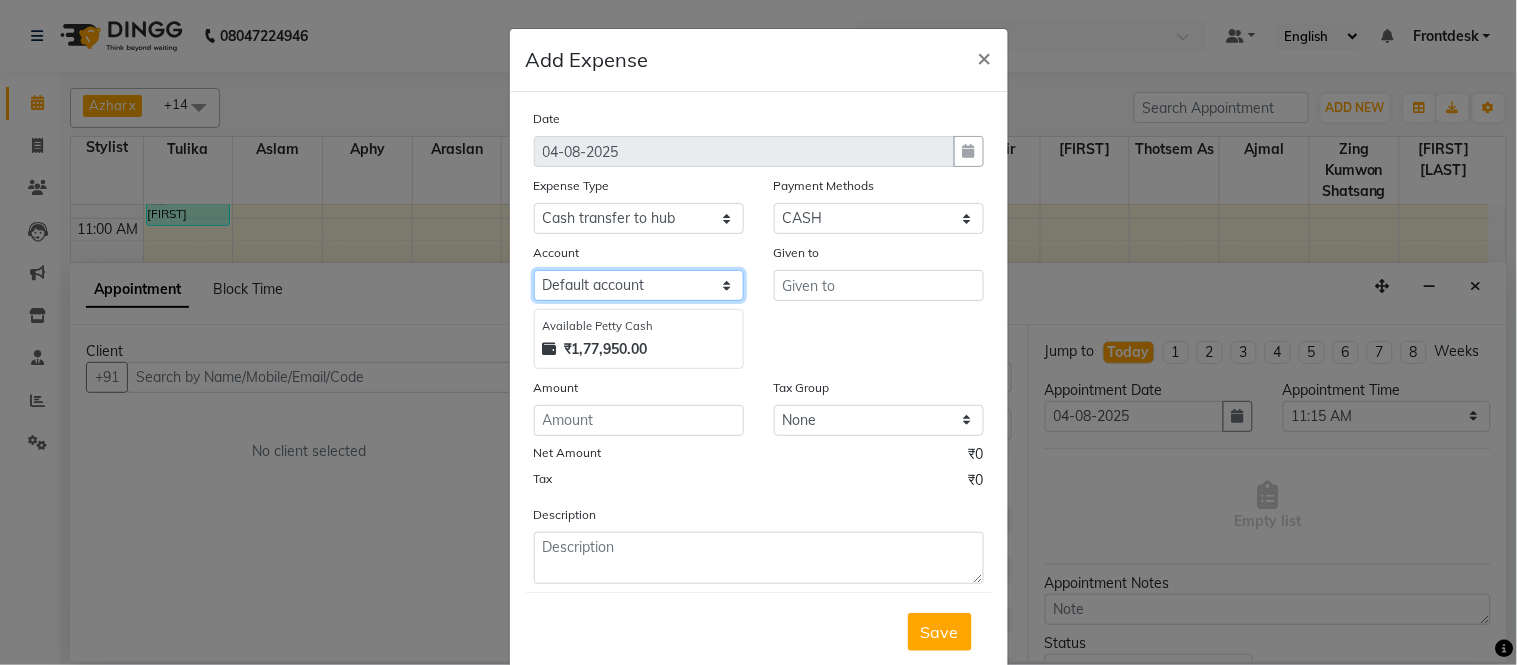 click on "Select Petty cash Default account" 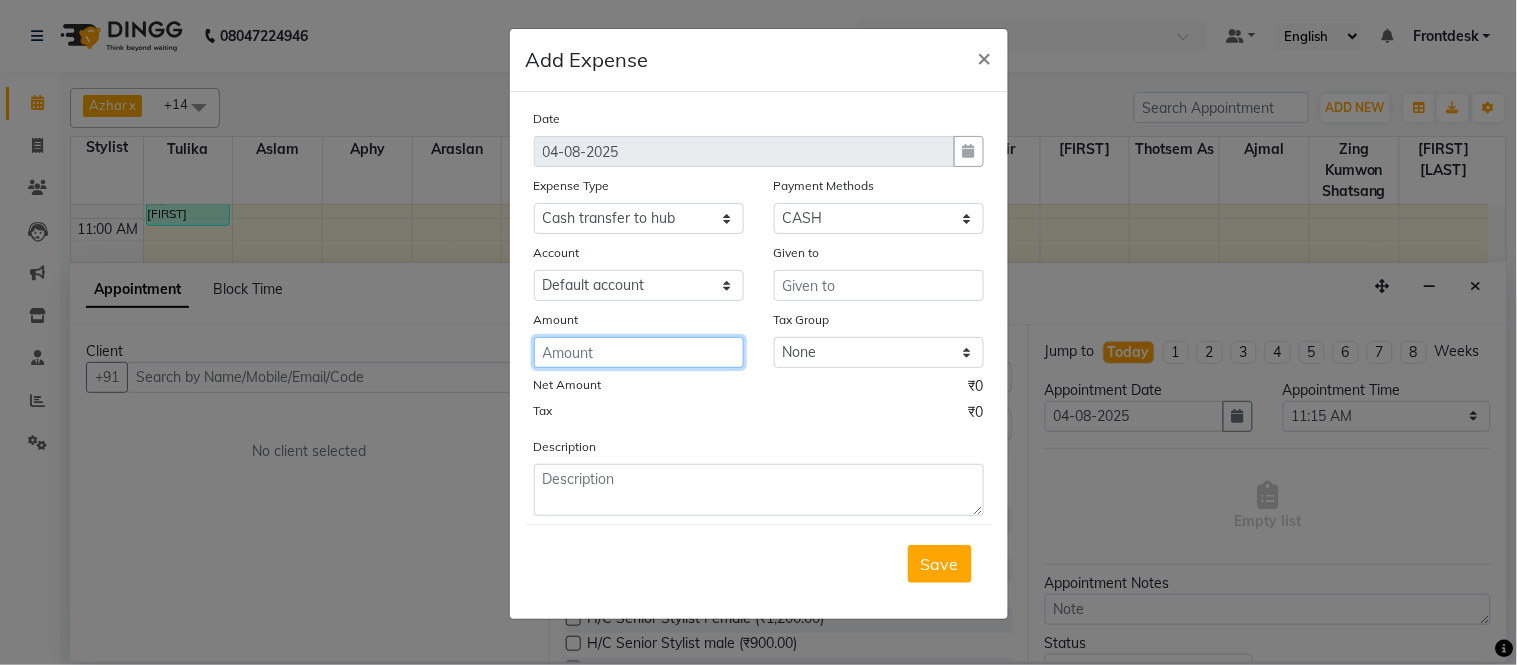 click 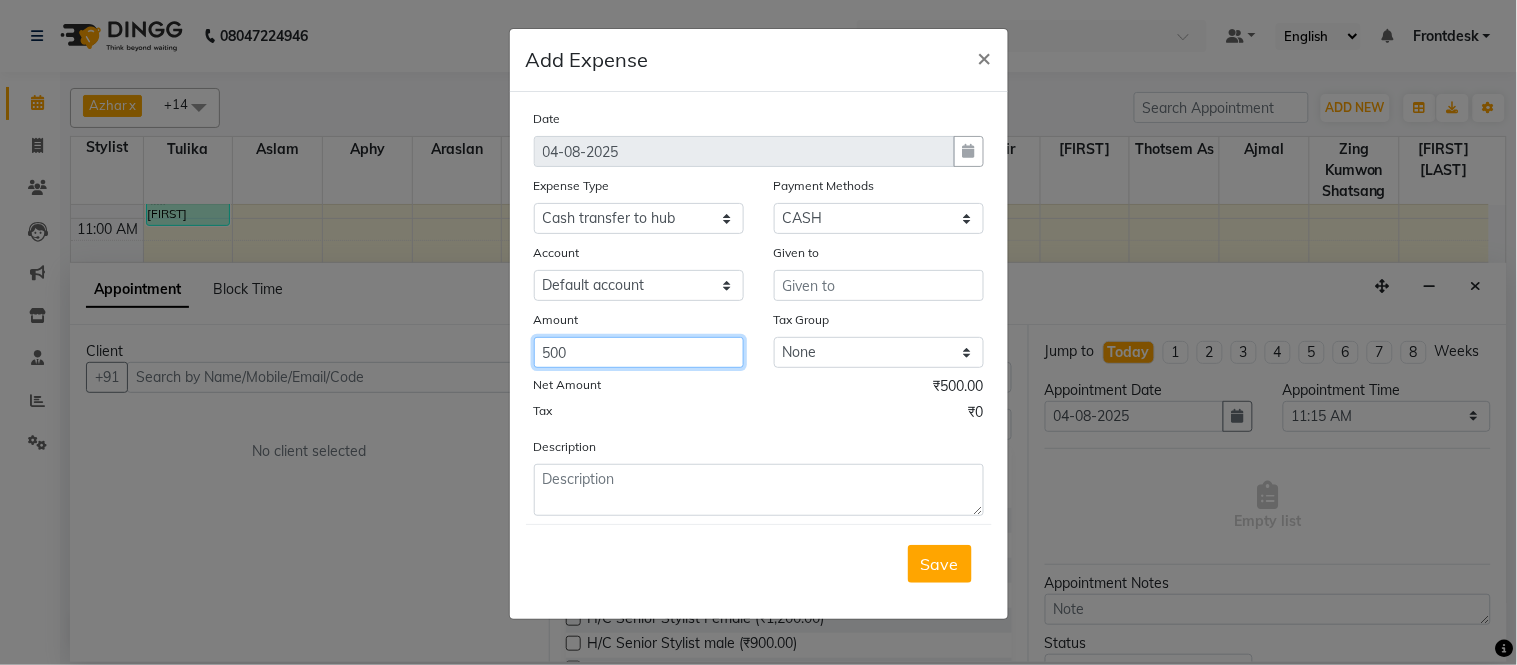 type on "500" 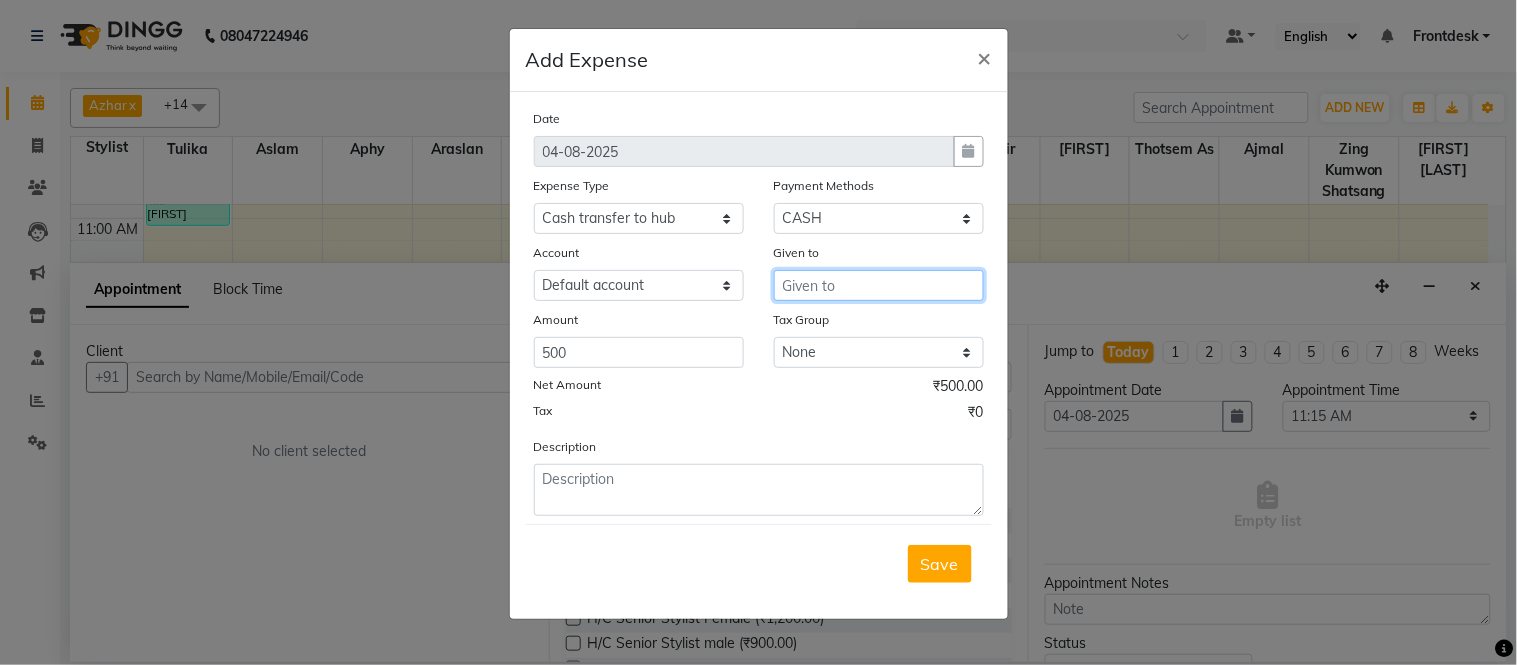 click at bounding box center [879, 285] 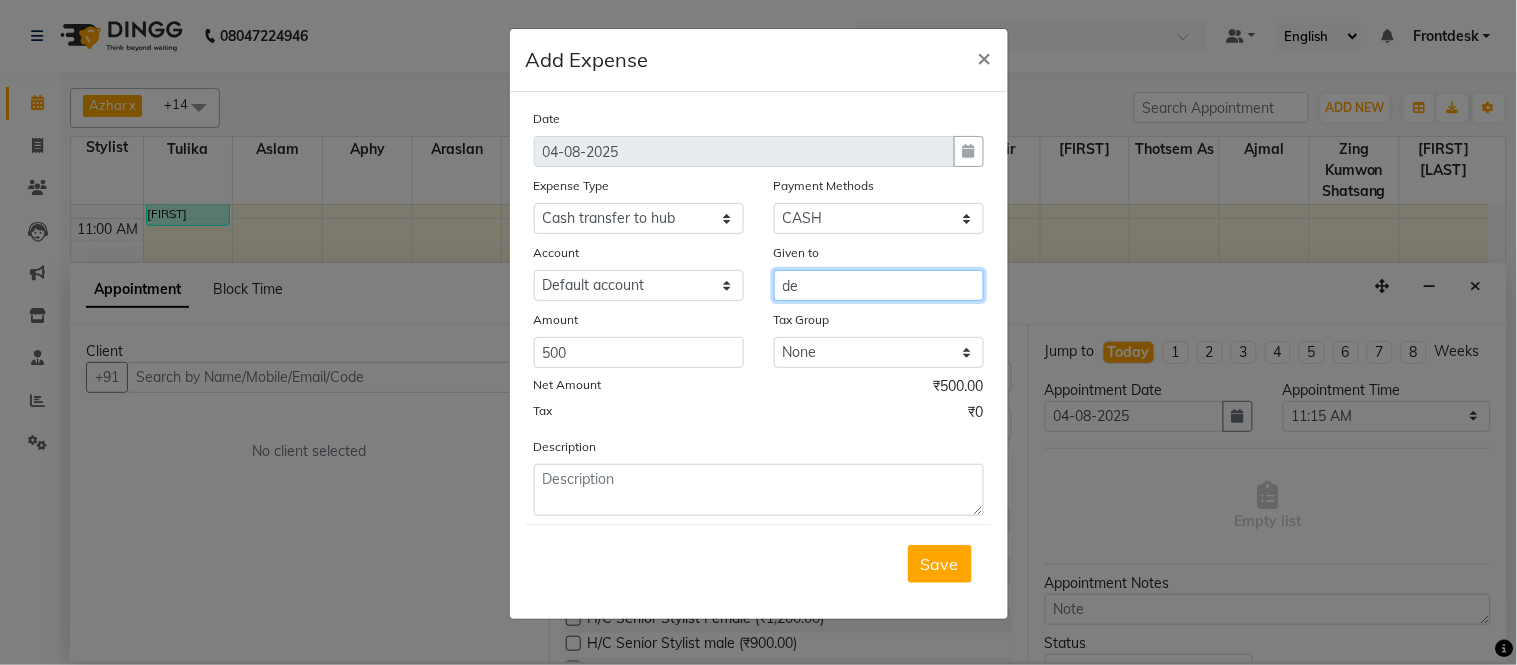 type on "d" 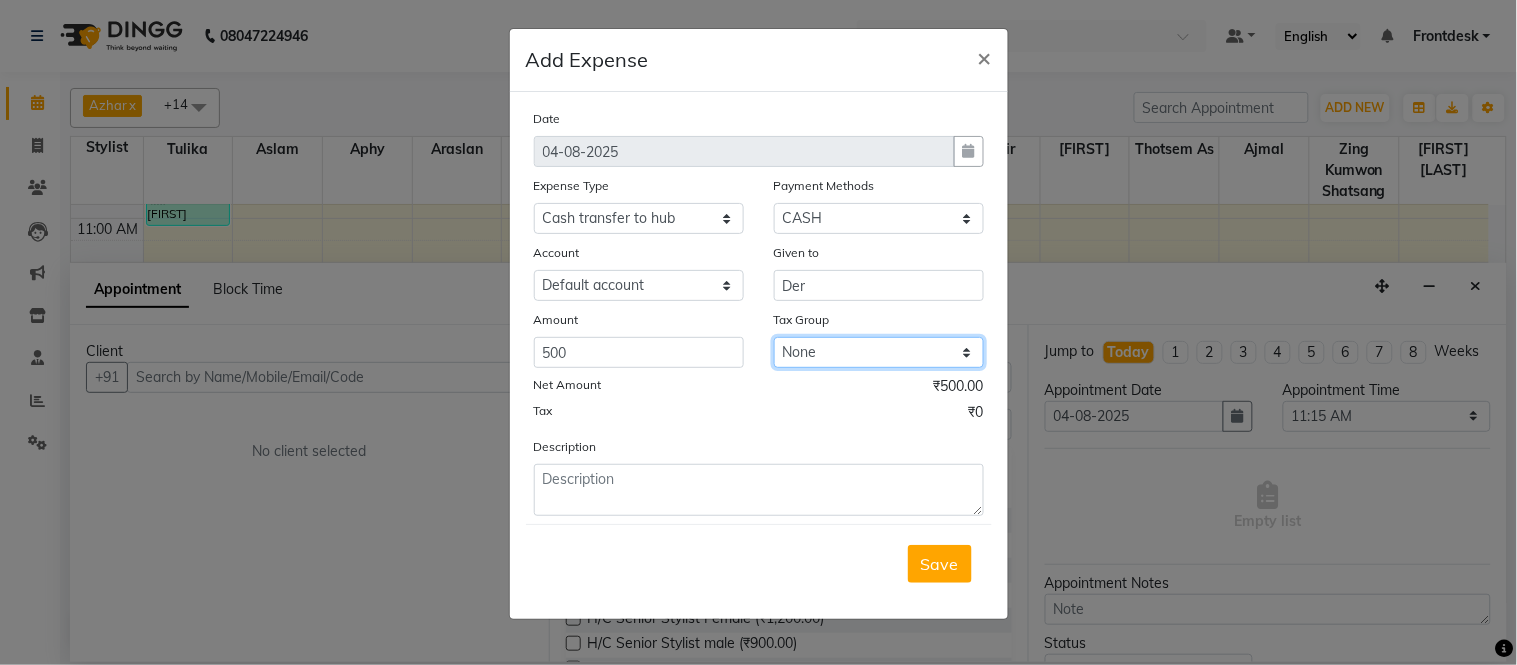 click on "None GST" 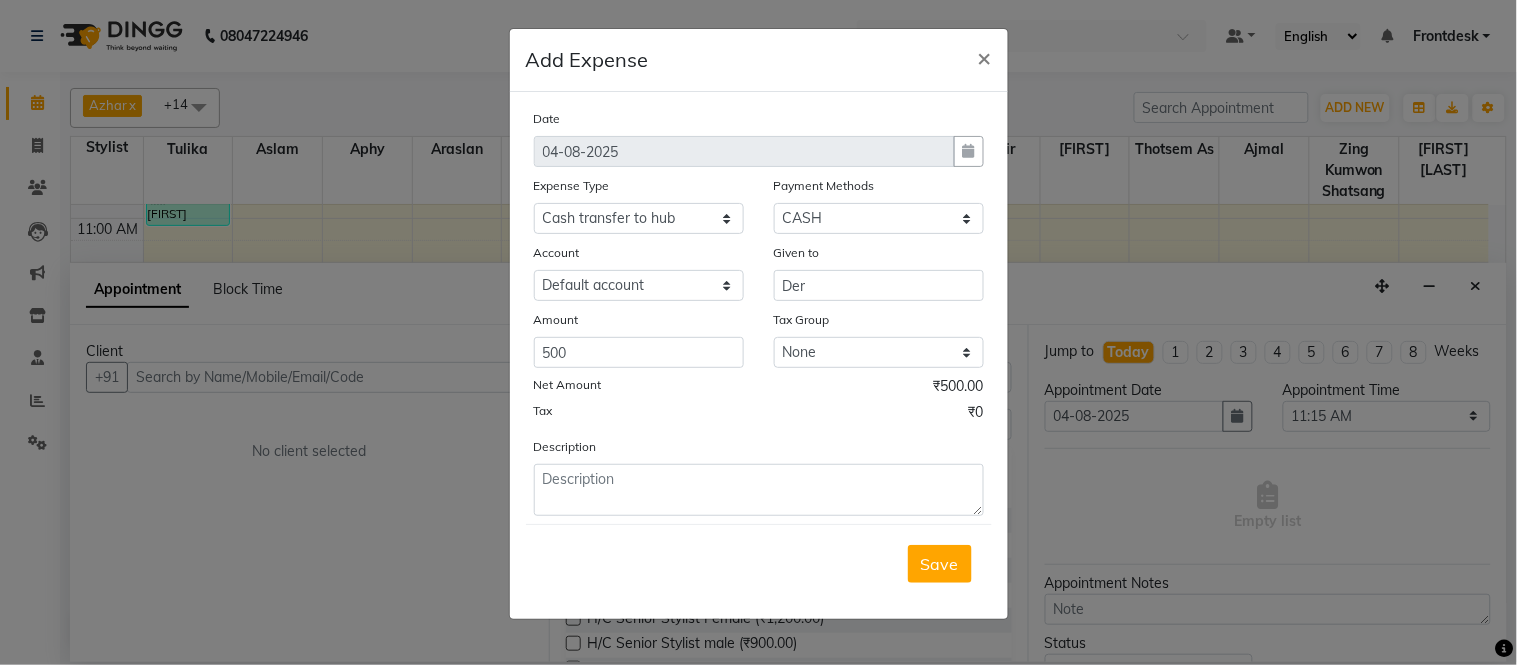 click on "Tax ₹0" 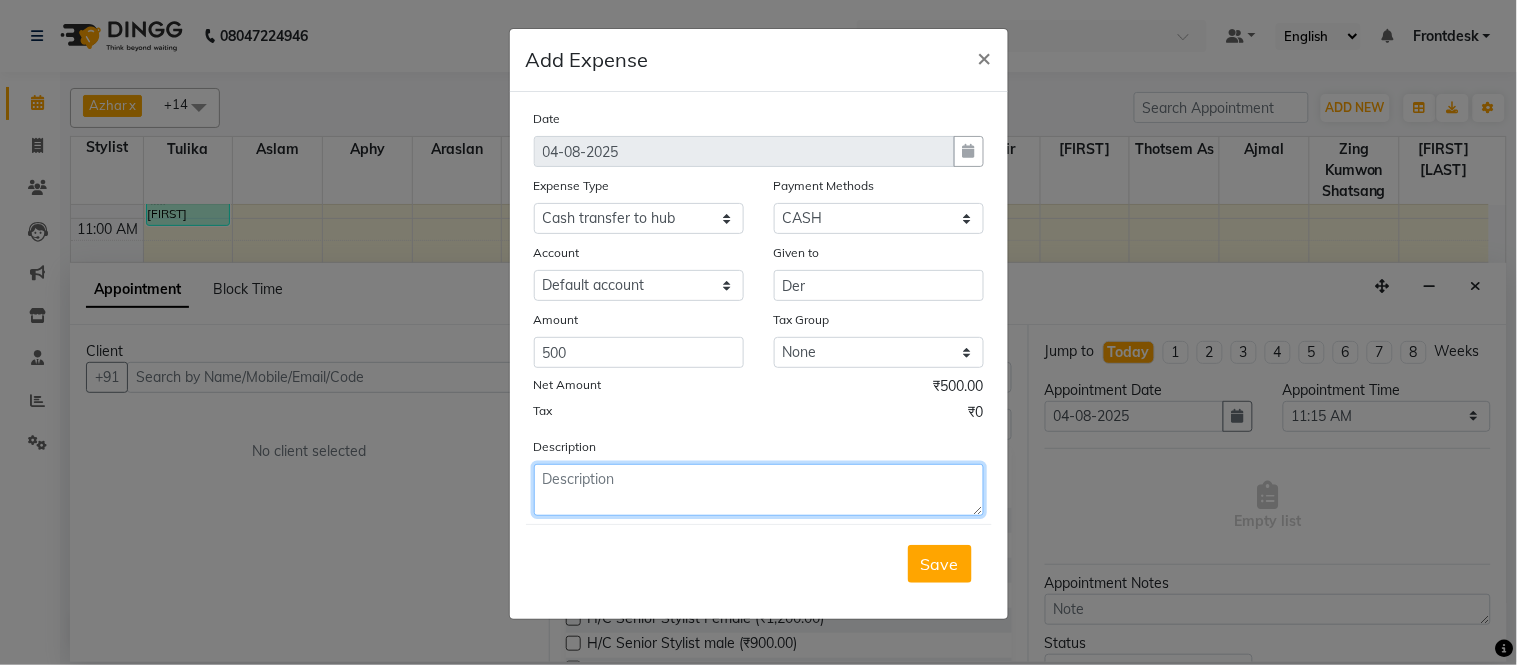 click 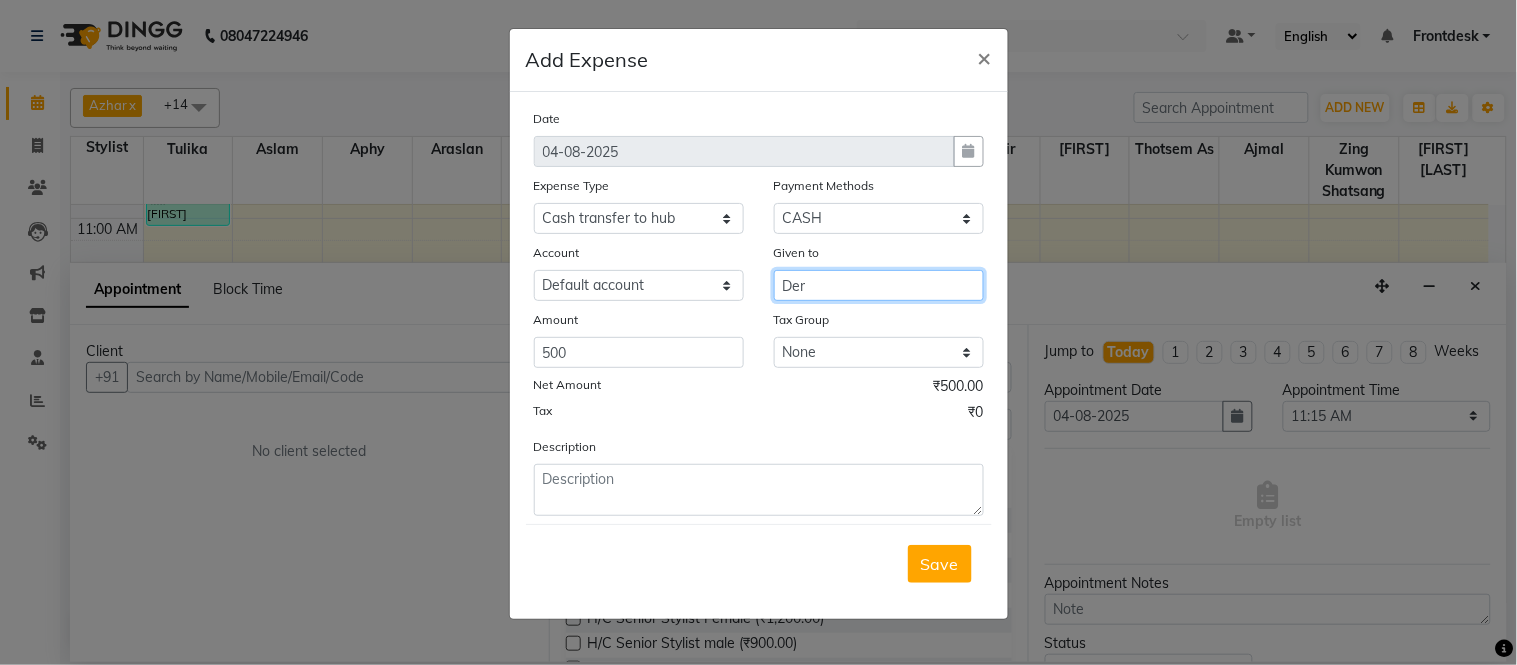 click on "Der" at bounding box center [879, 285] 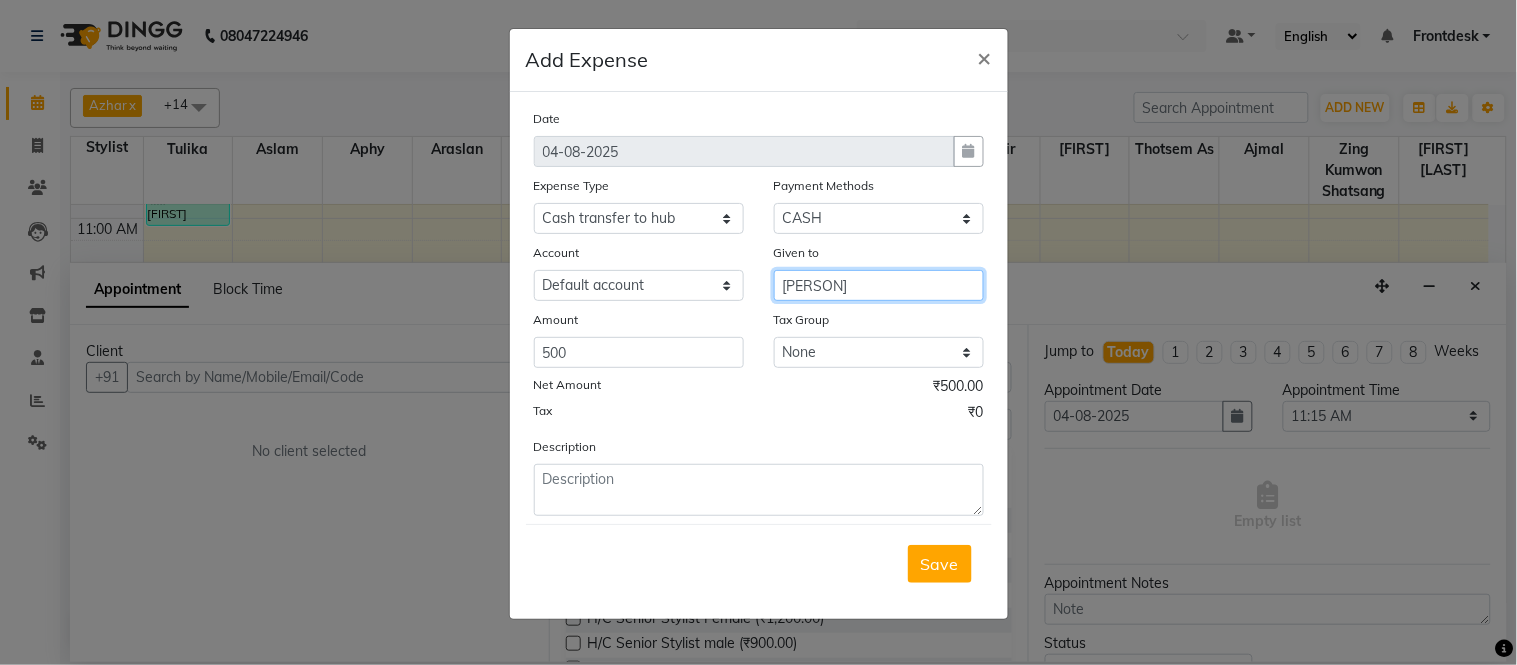 type on "[PERSON]" 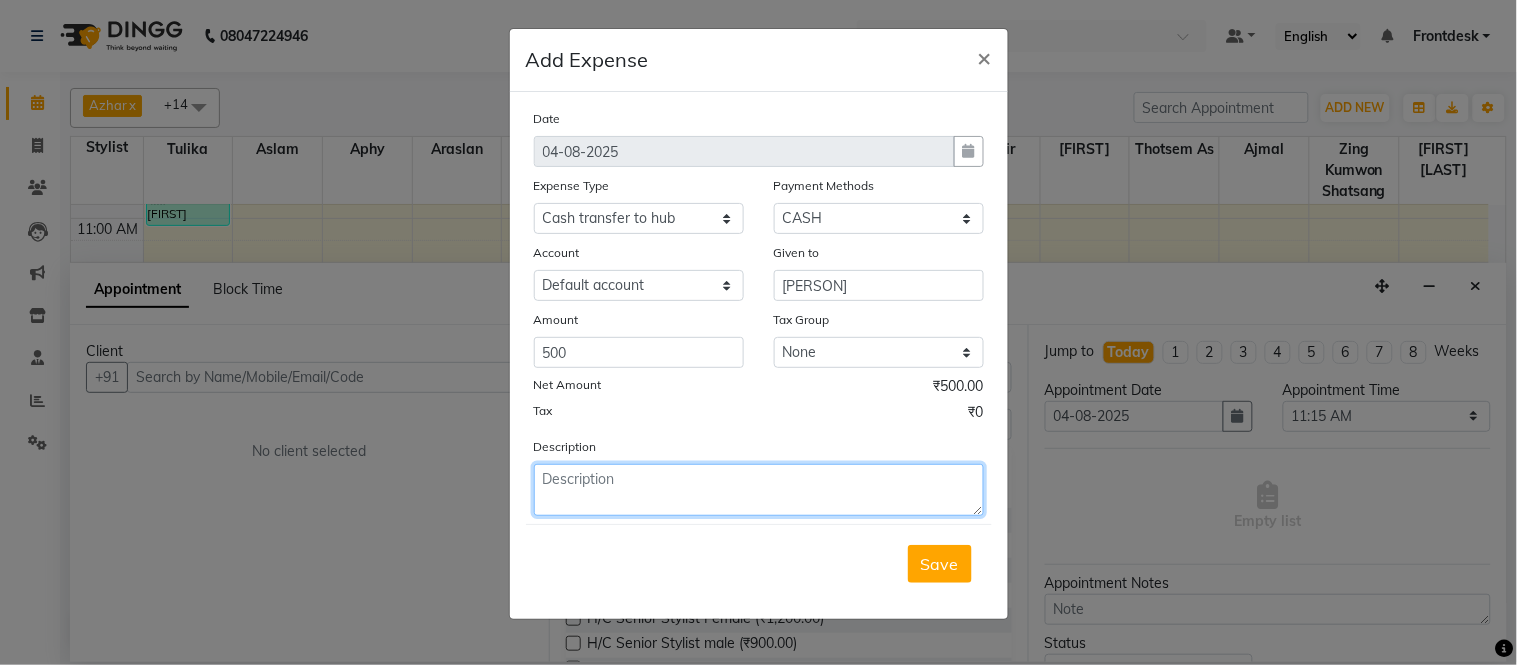 click 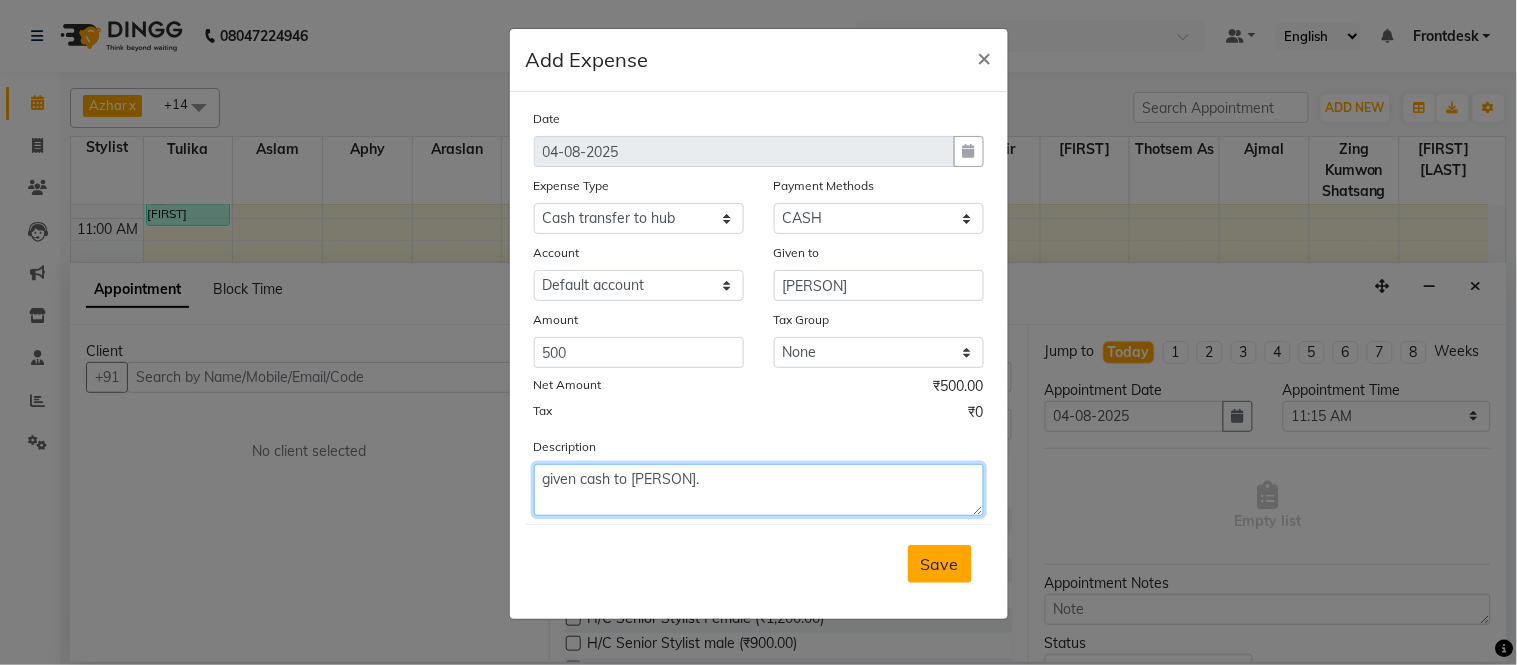 type on "given cash to [PERSON]." 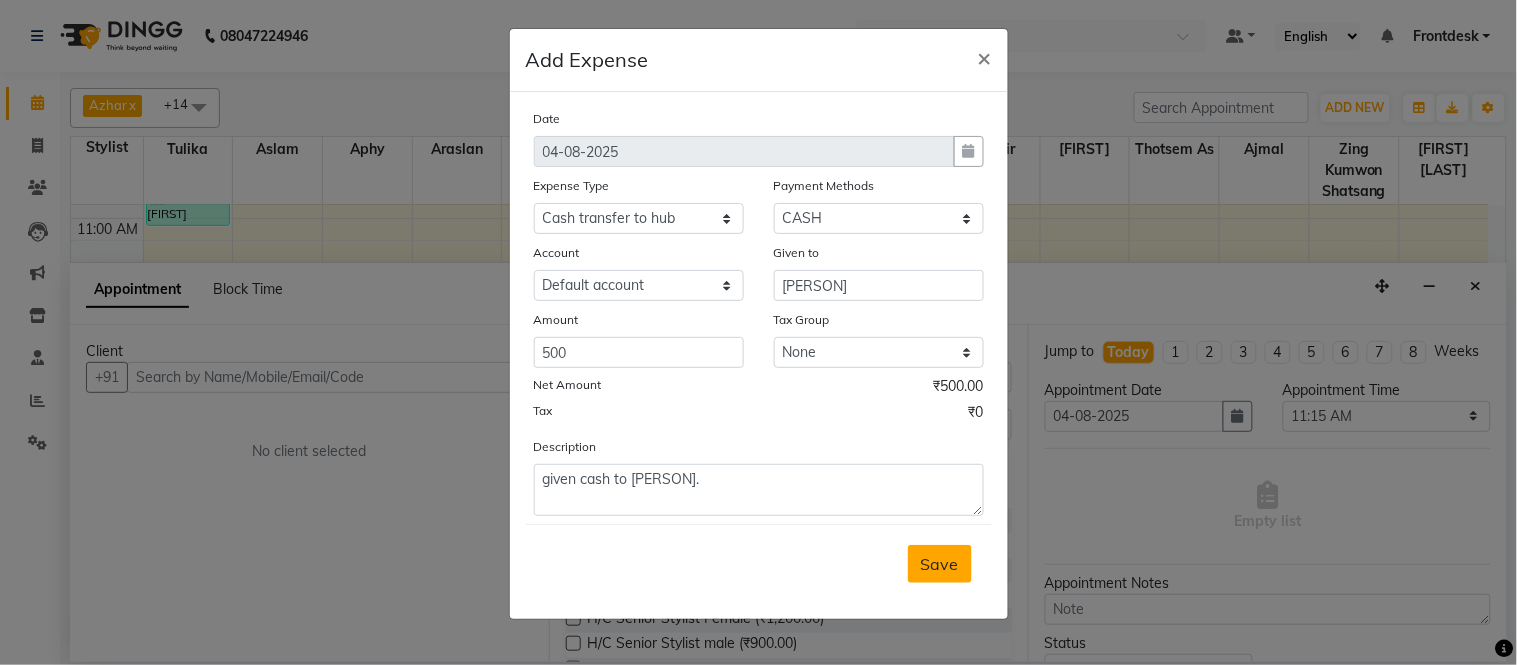 click on "Save" at bounding box center (940, 564) 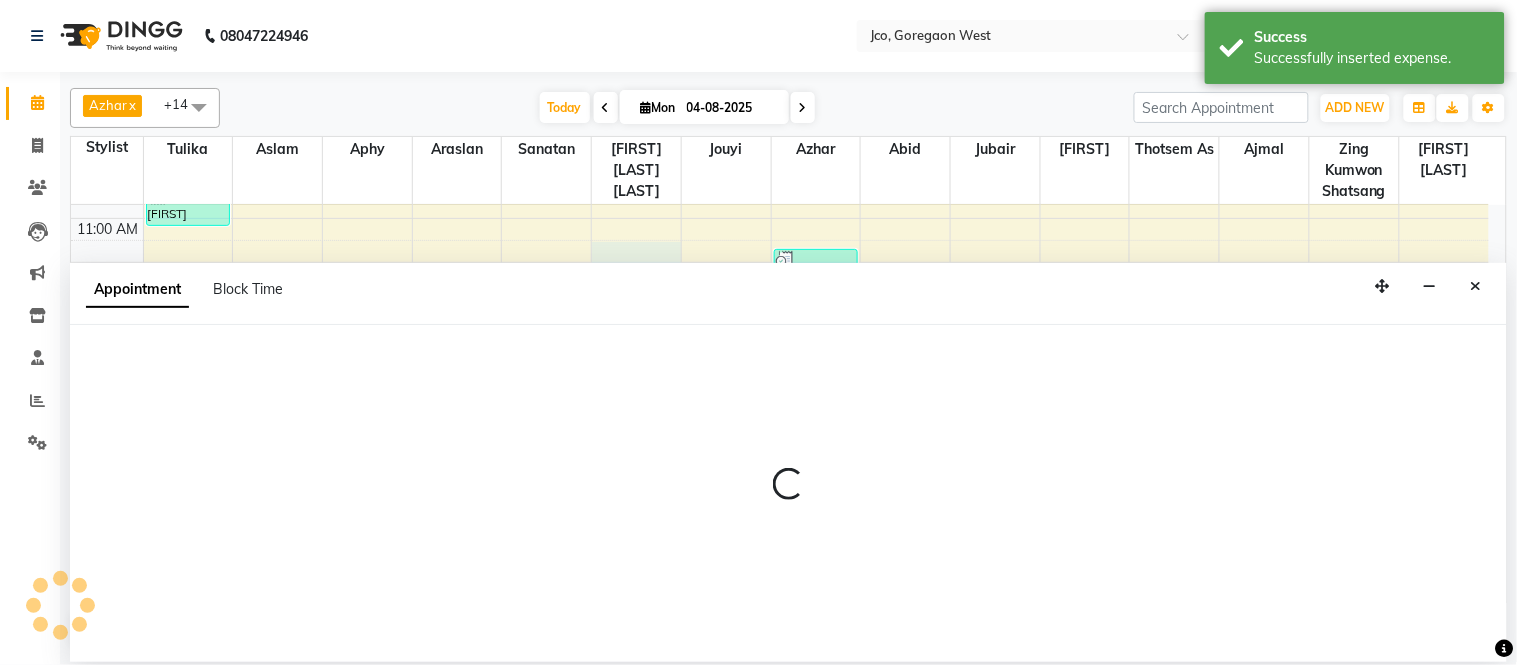 select on "71564" 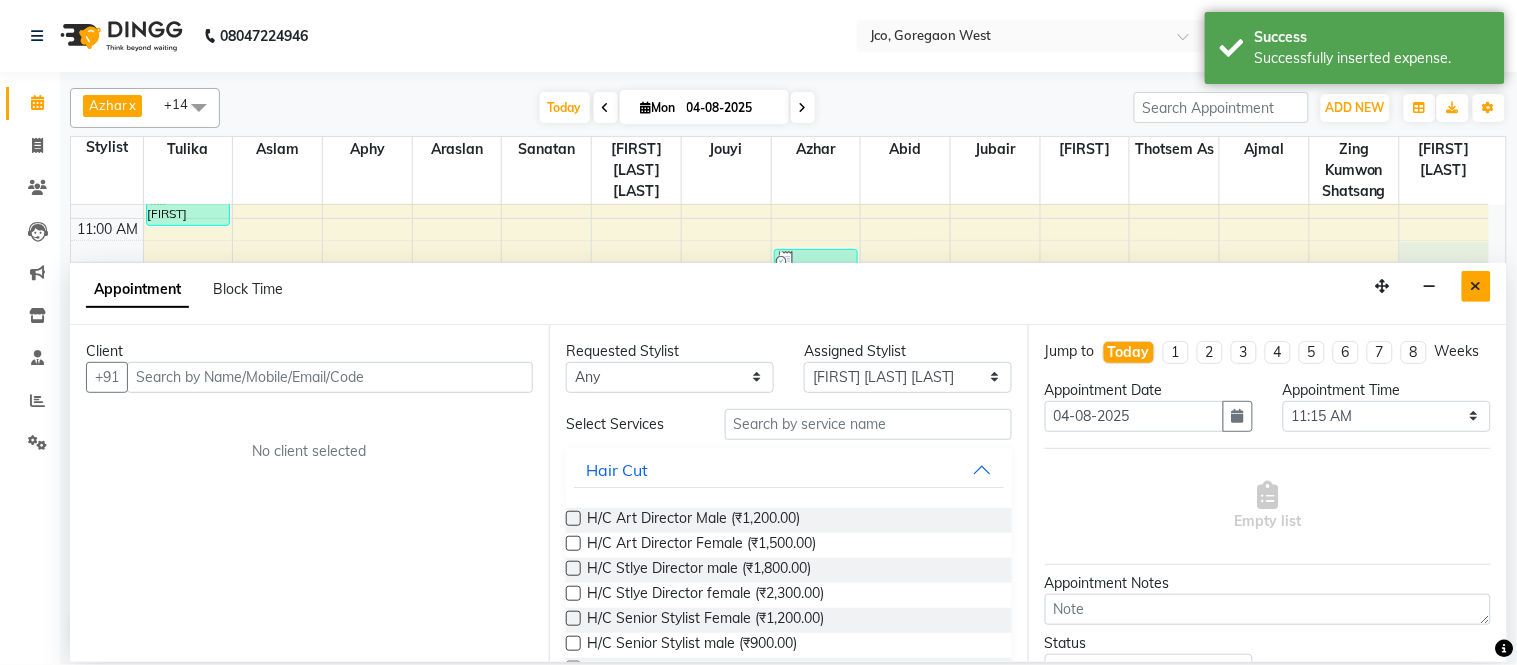 click at bounding box center (1476, 286) 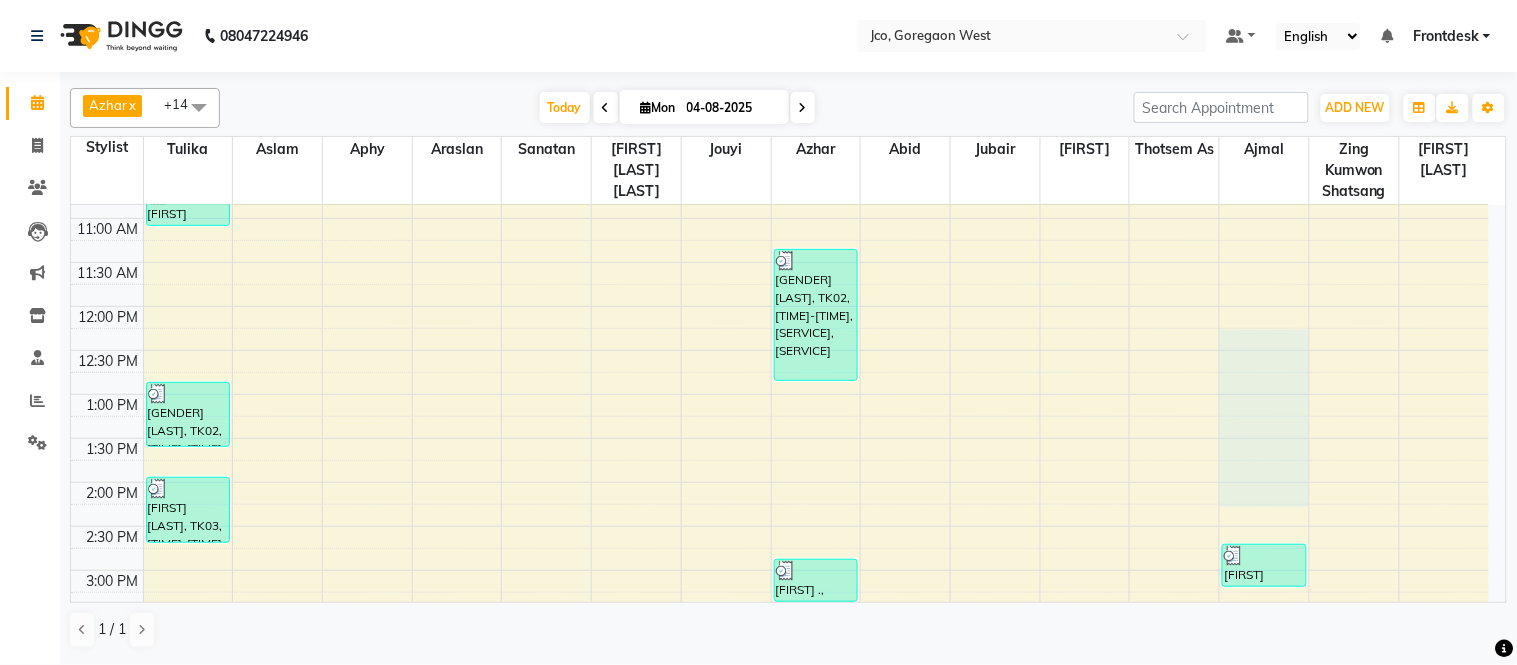 select on "84060" 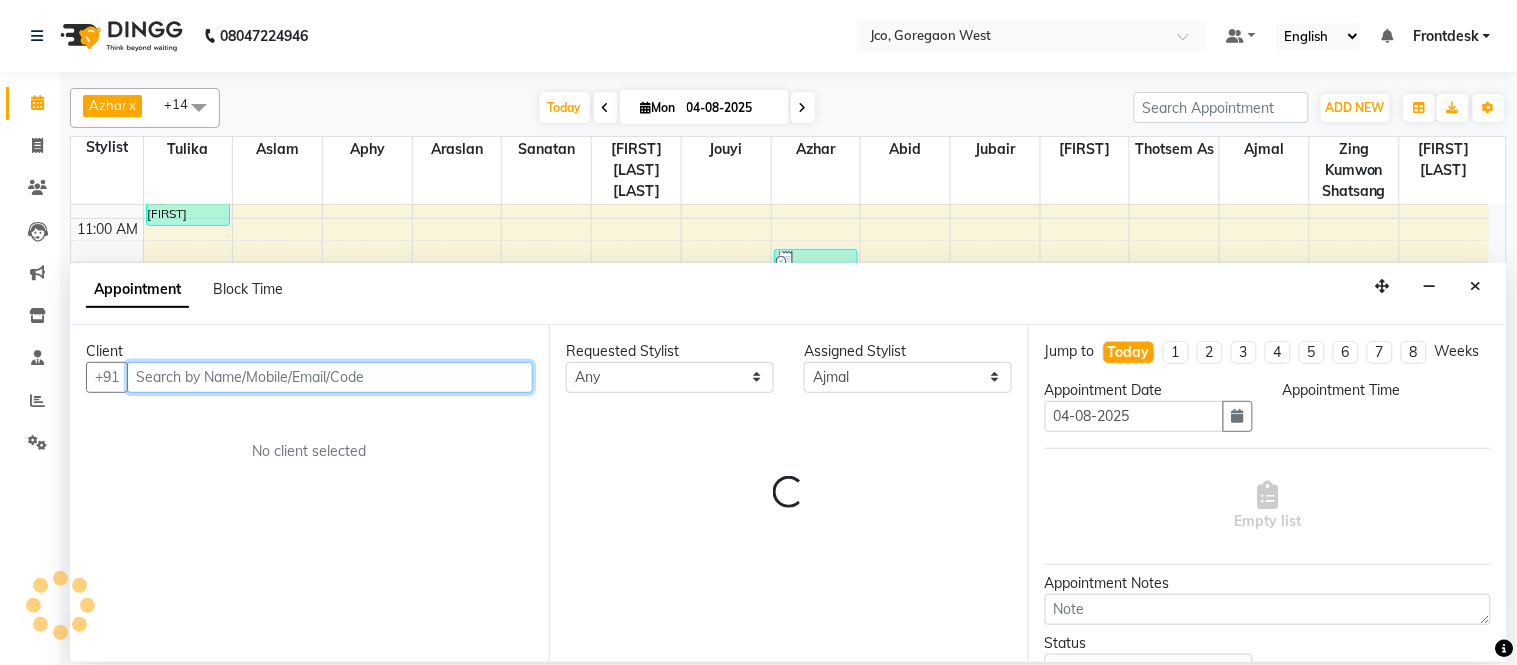 select on "690" 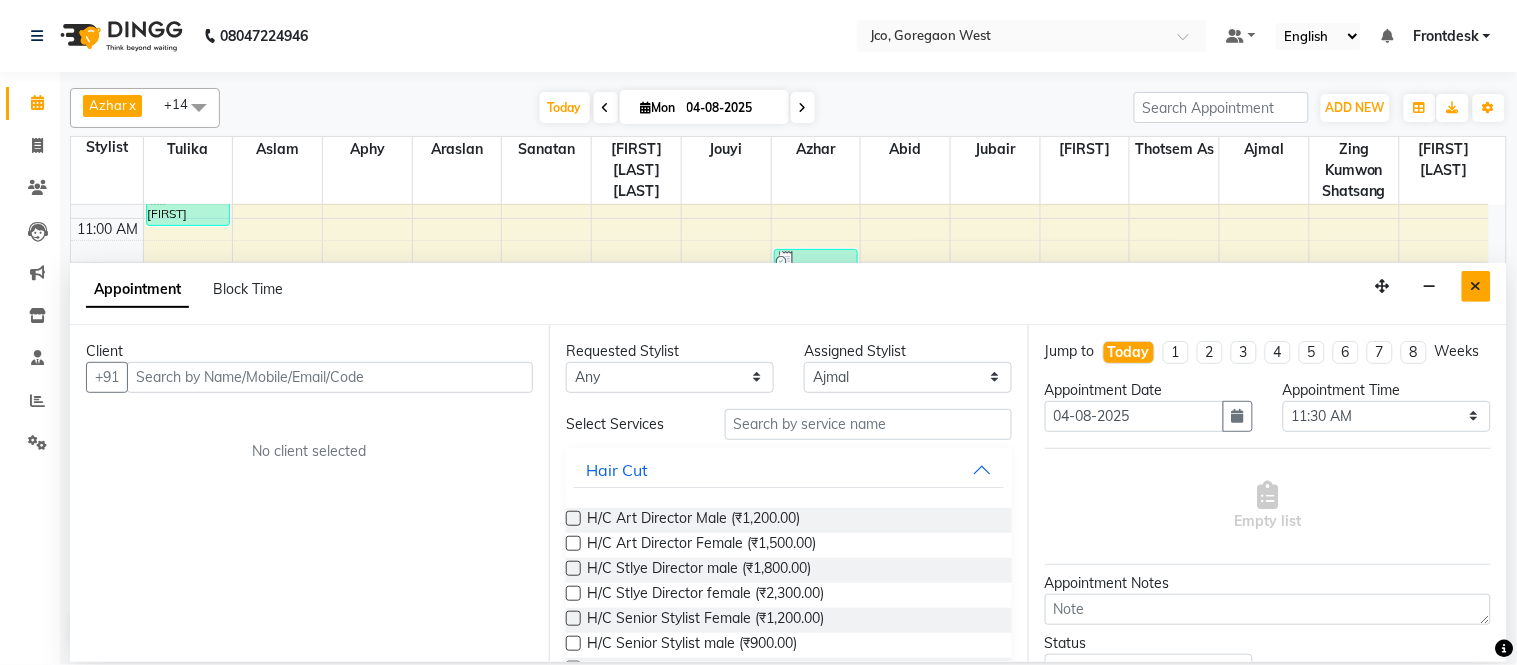 click at bounding box center [1476, 286] 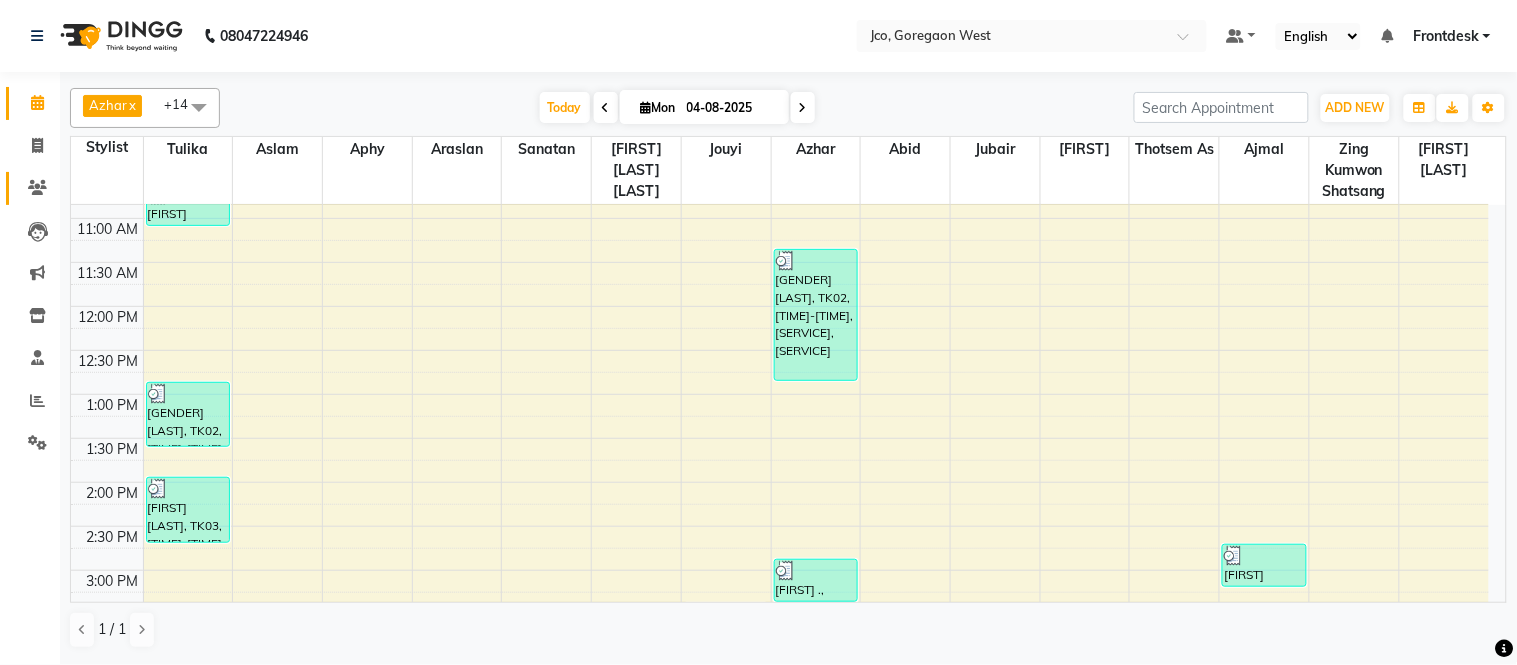 click on "Clients" 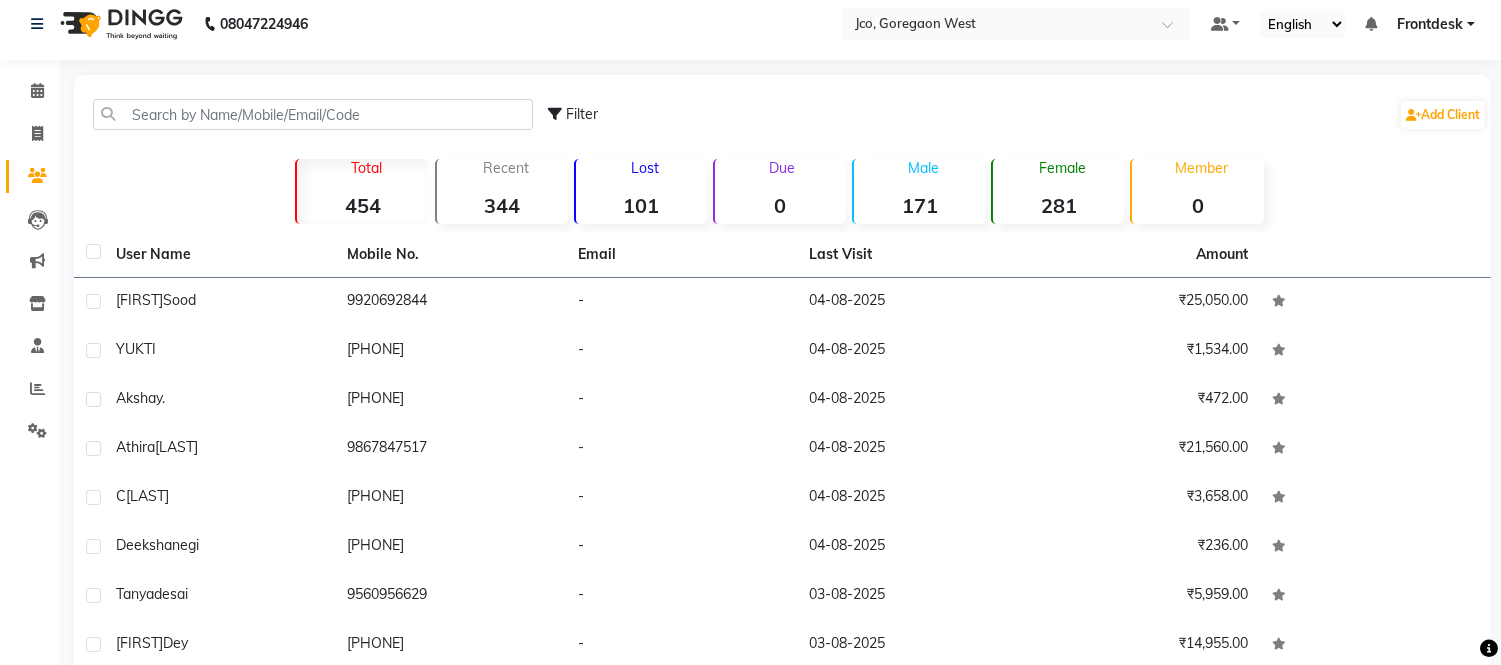 scroll, scrollTop: 11, scrollLeft: 0, axis: vertical 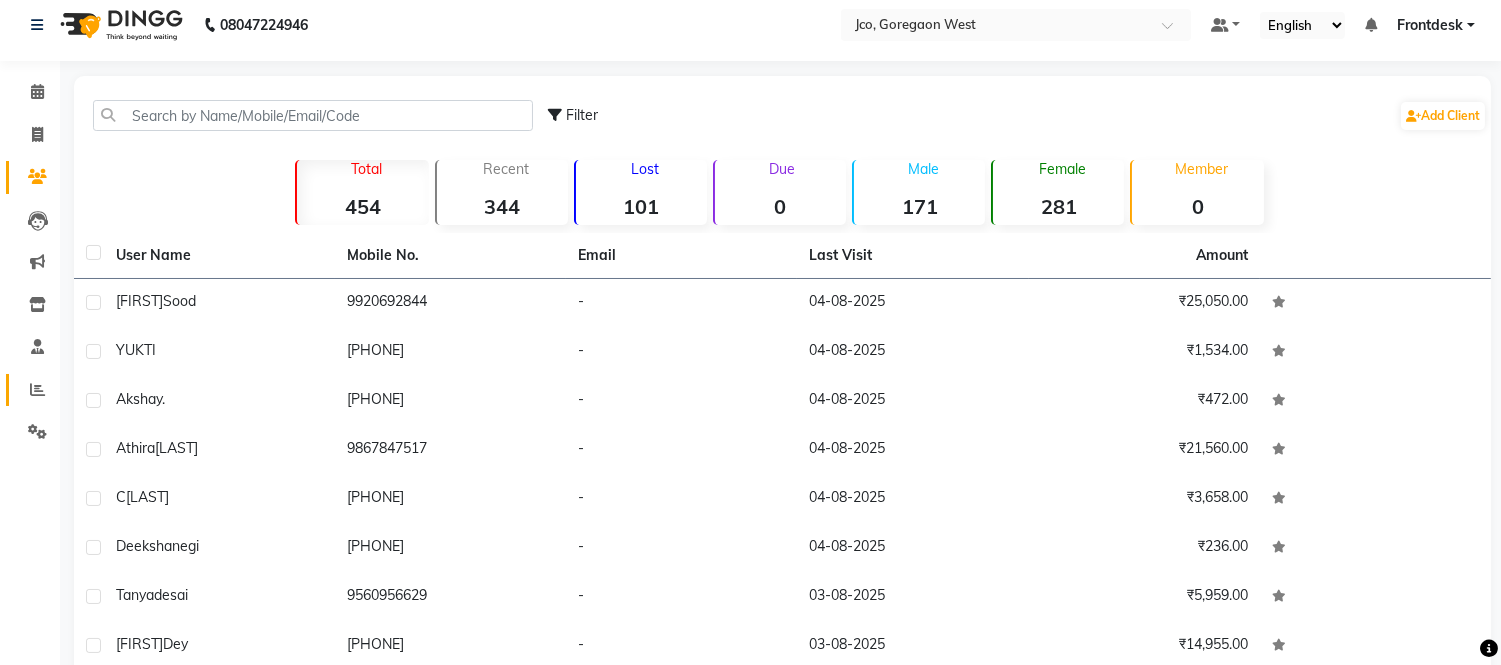 click 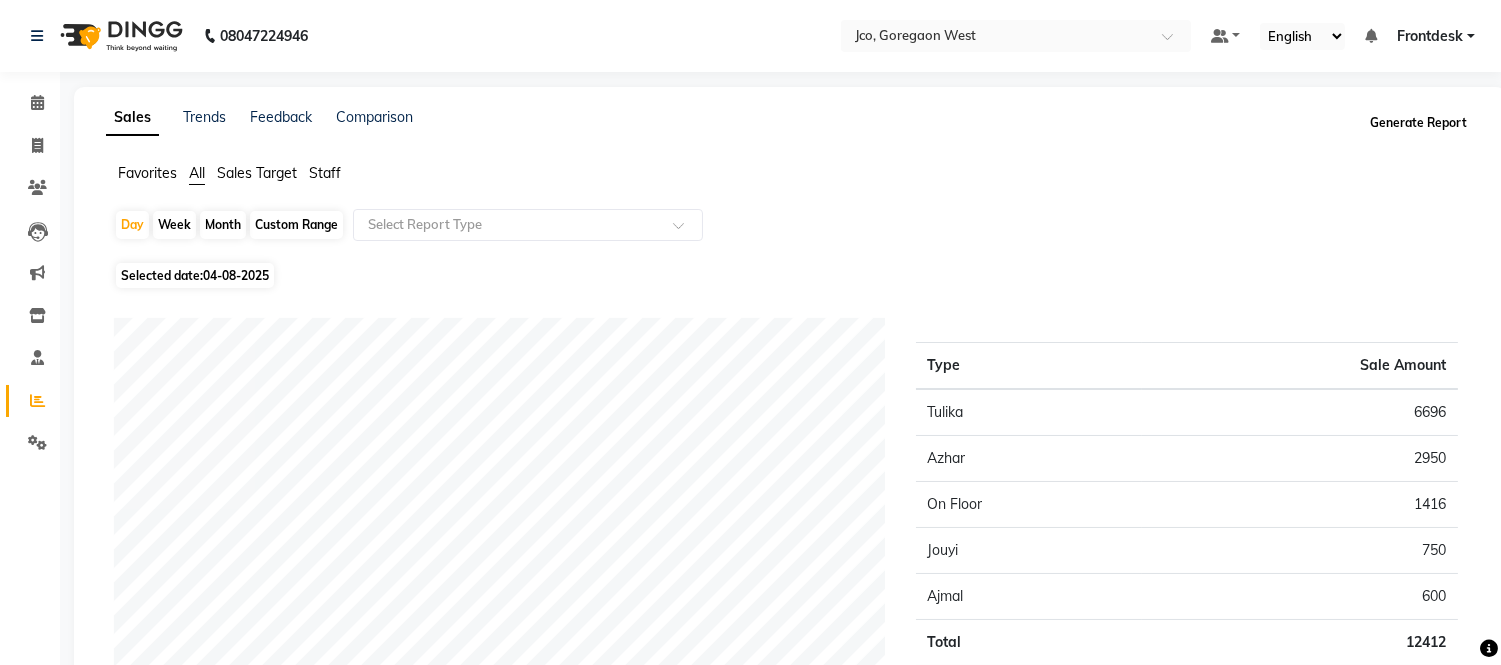 click on "Generate Report" 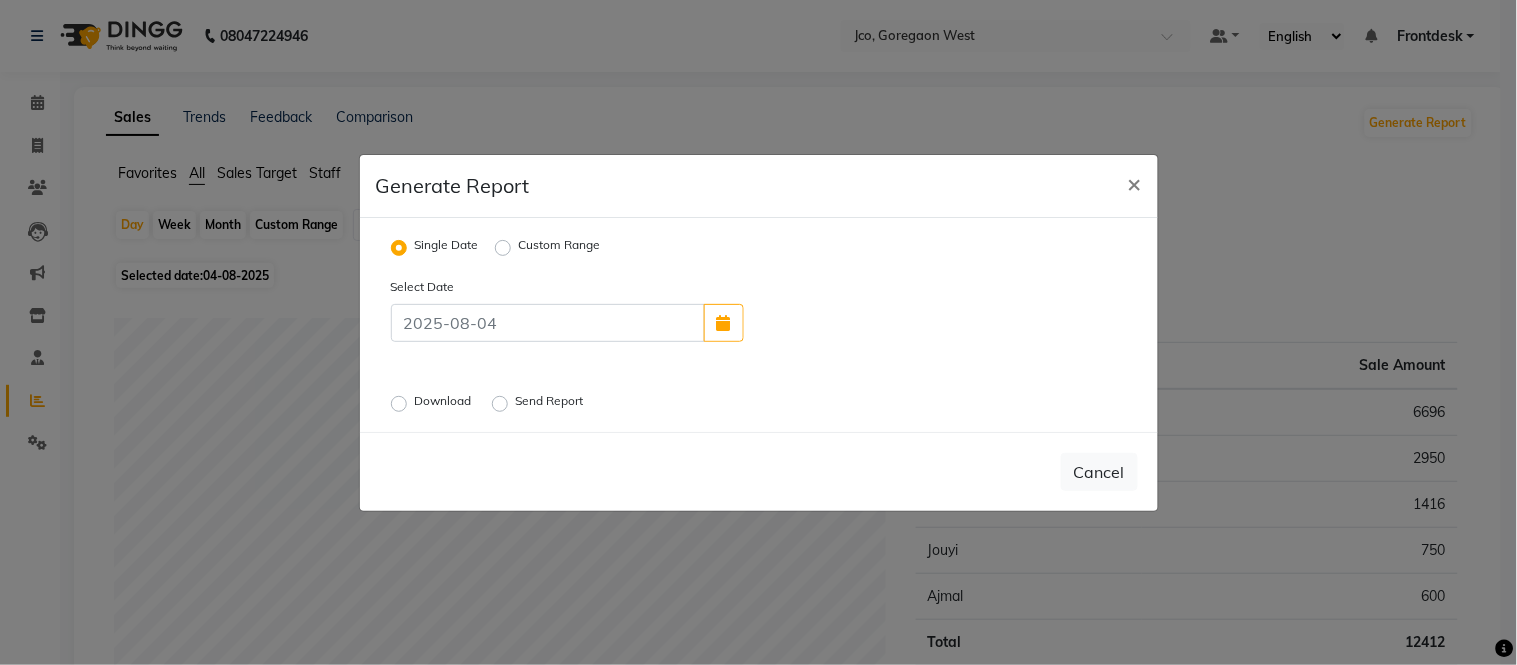 click on "Download" 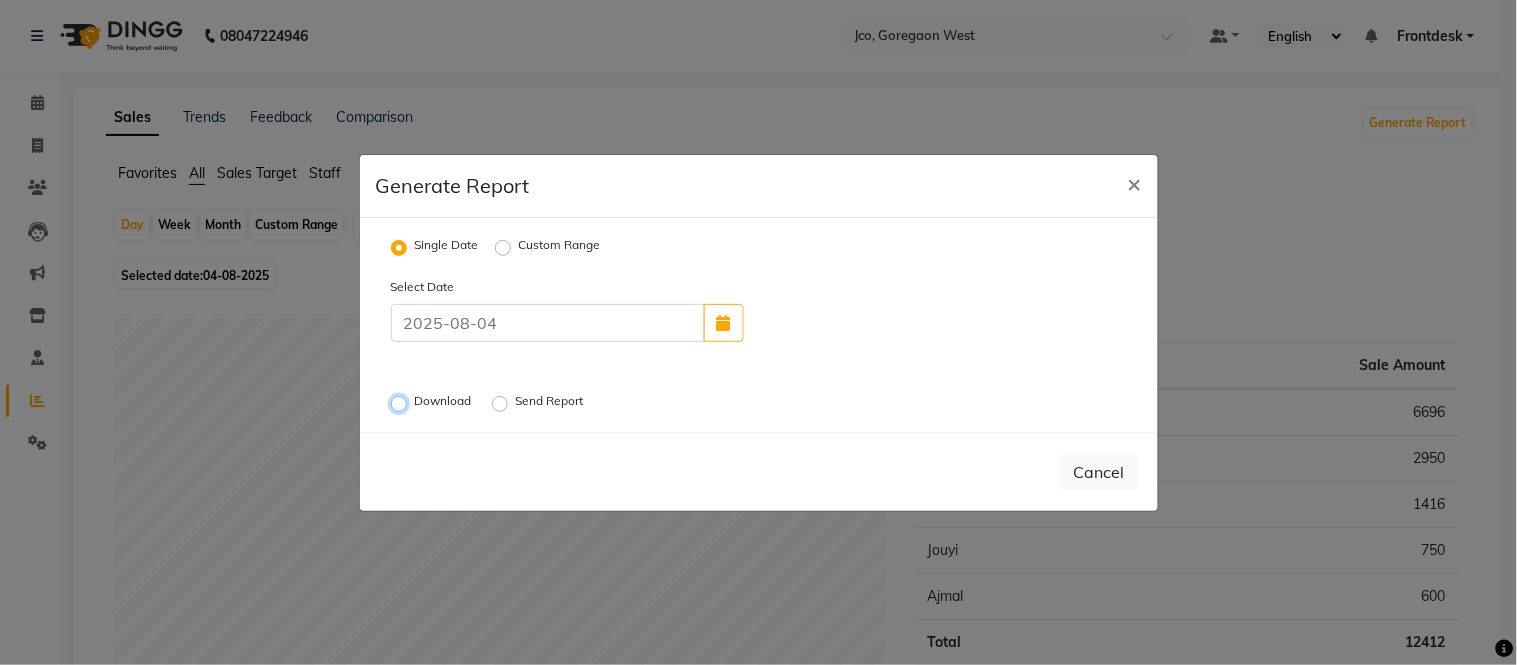 click on "Download" at bounding box center (402, 403) 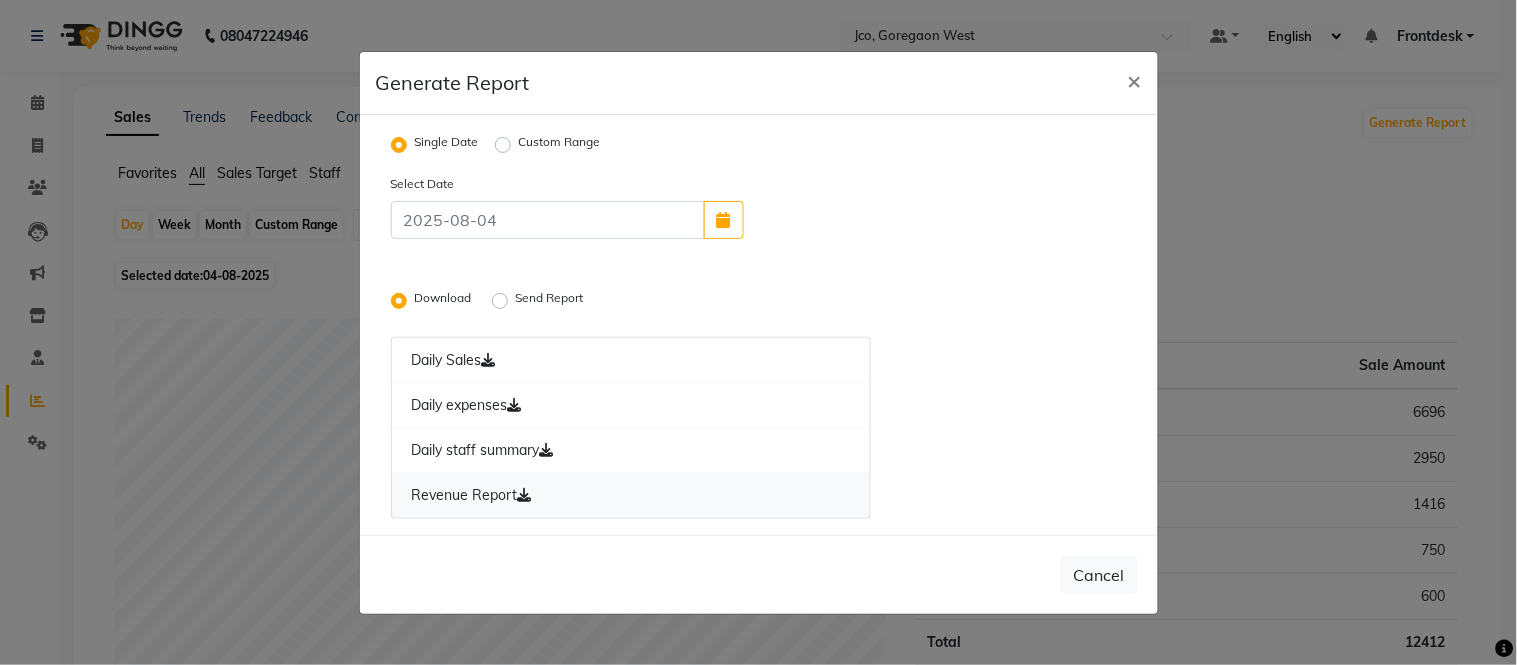 click on "Revenue Report" 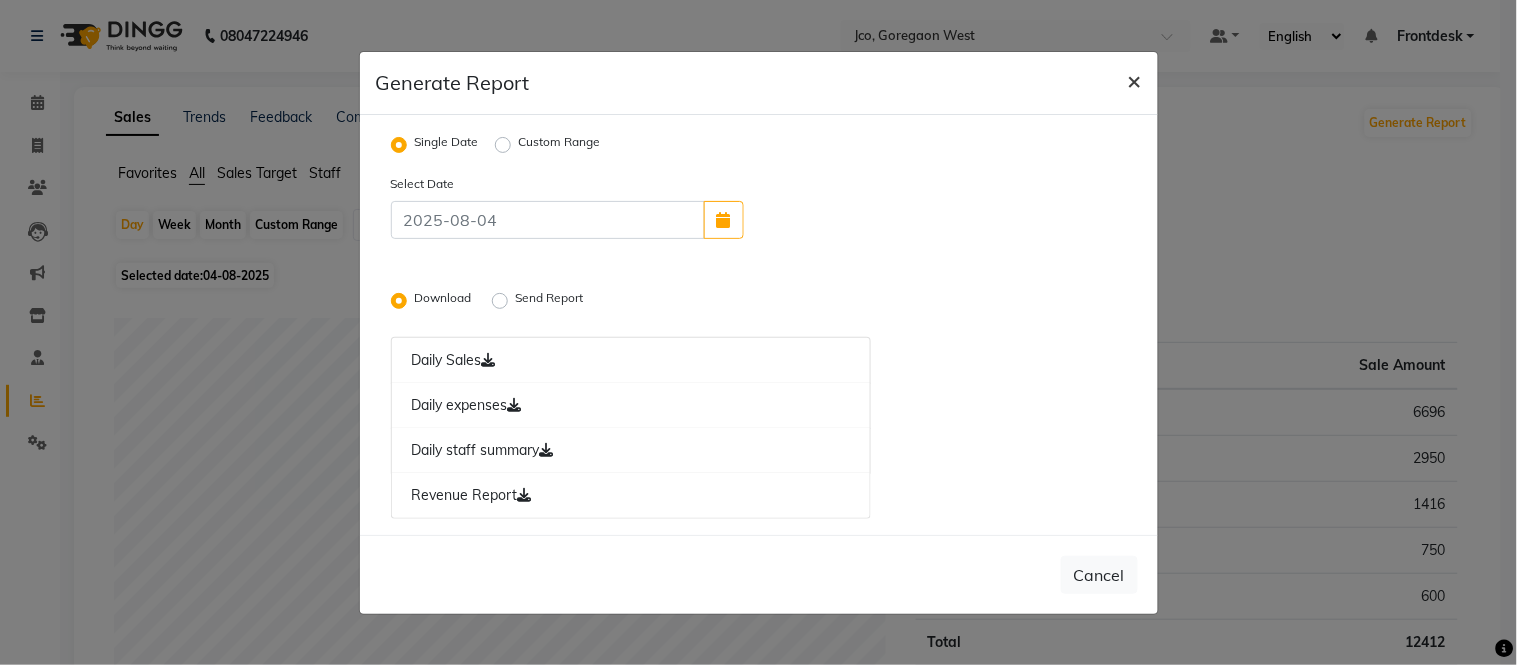 click on "×" 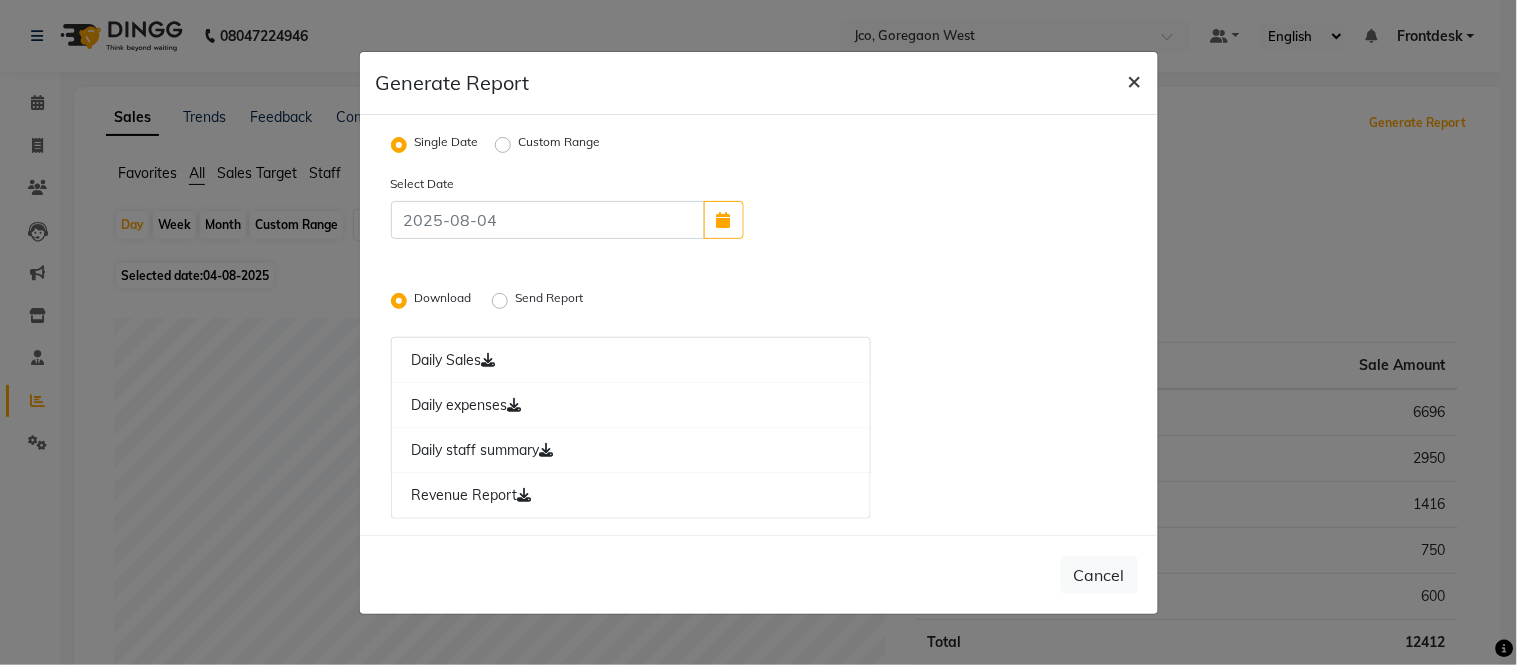 radio on "false" 